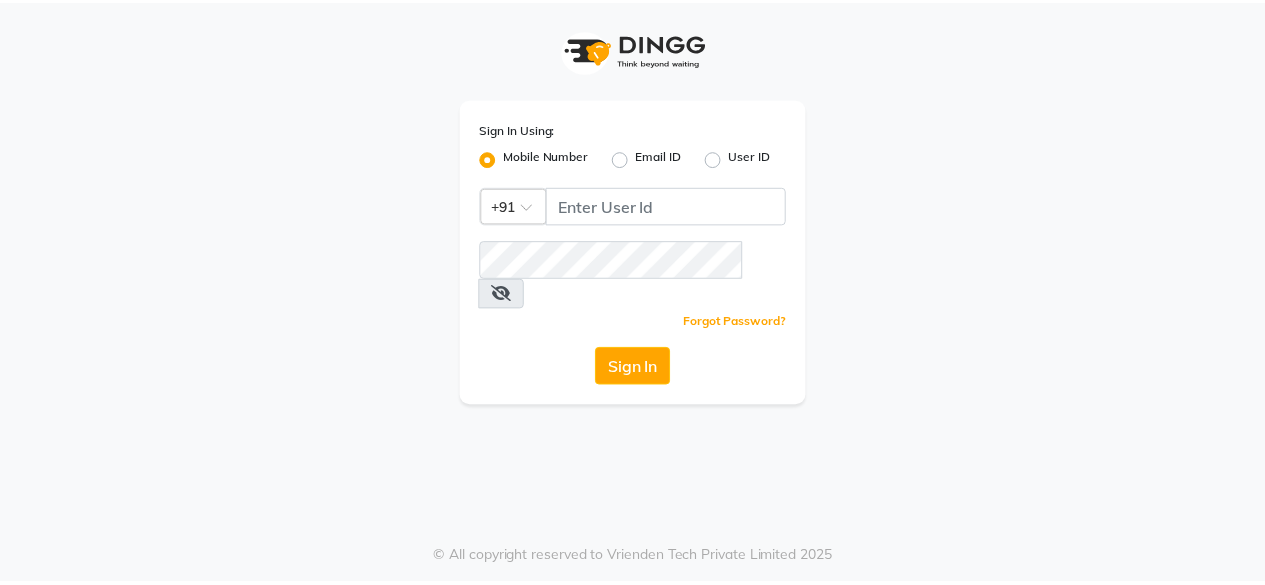scroll, scrollTop: 0, scrollLeft: 0, axis: both 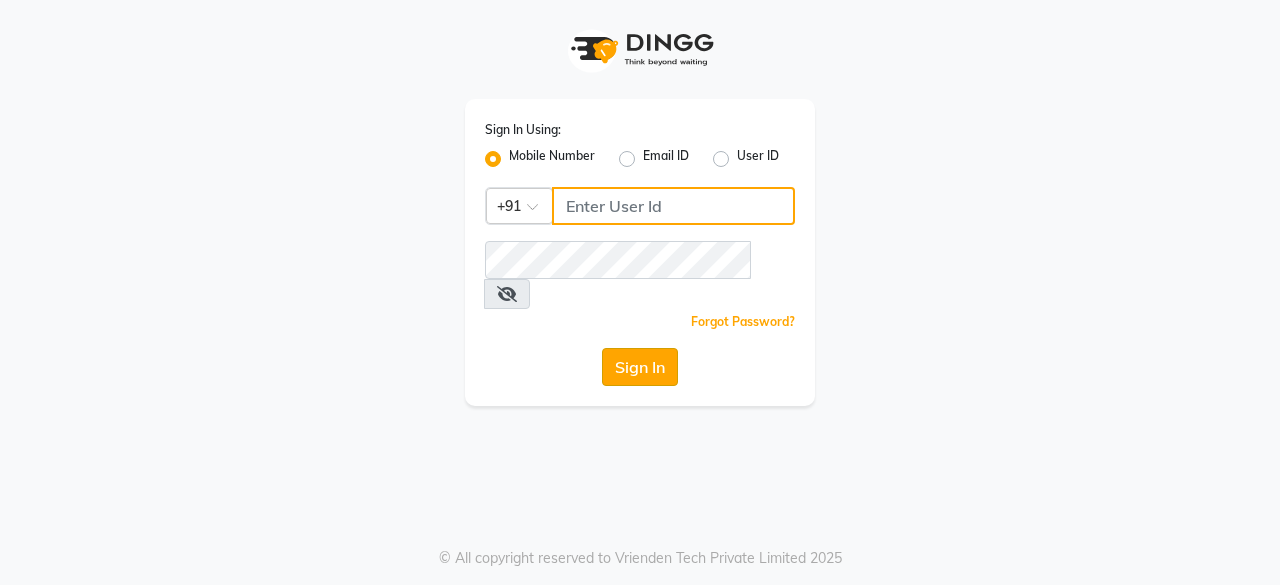 type on "[PHONE]" 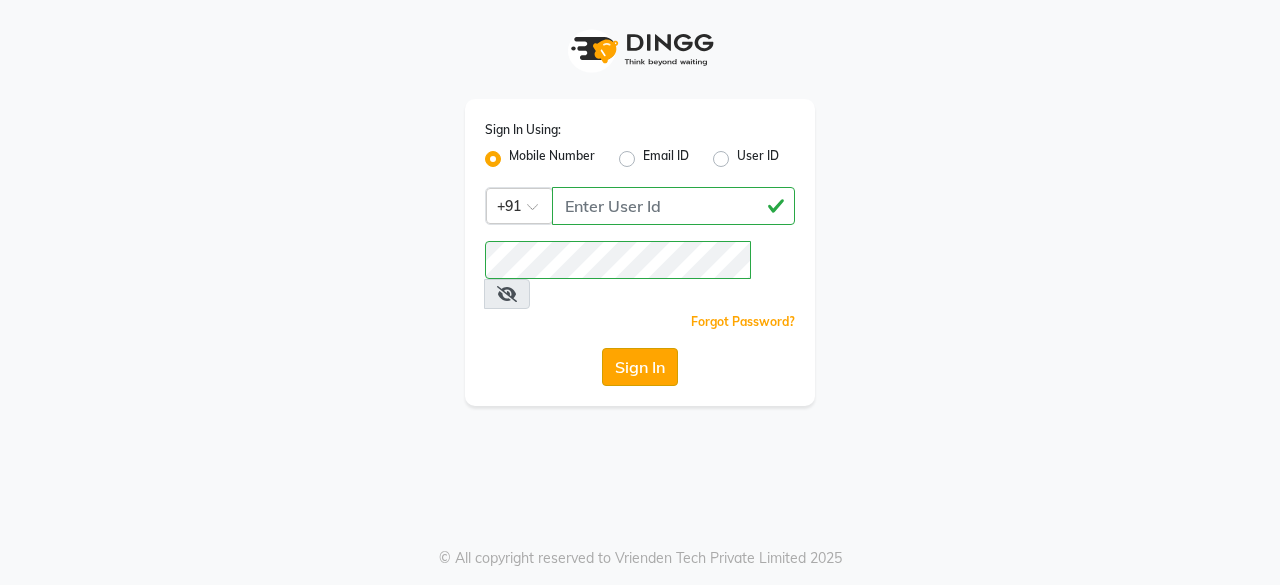 click on "Sign In" 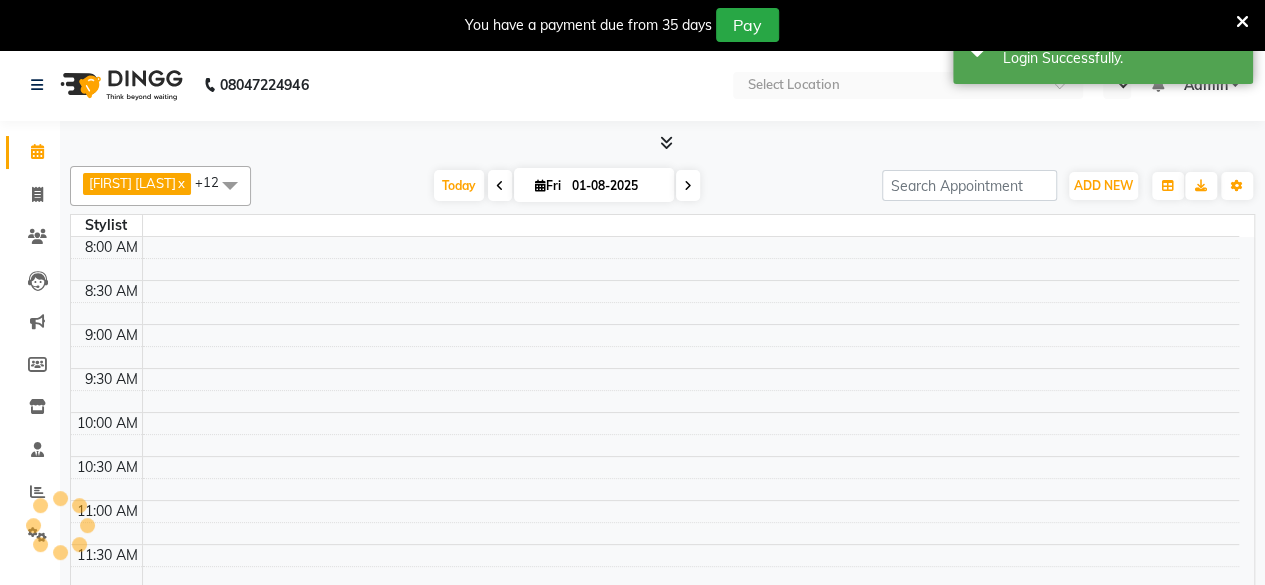 select on "en" 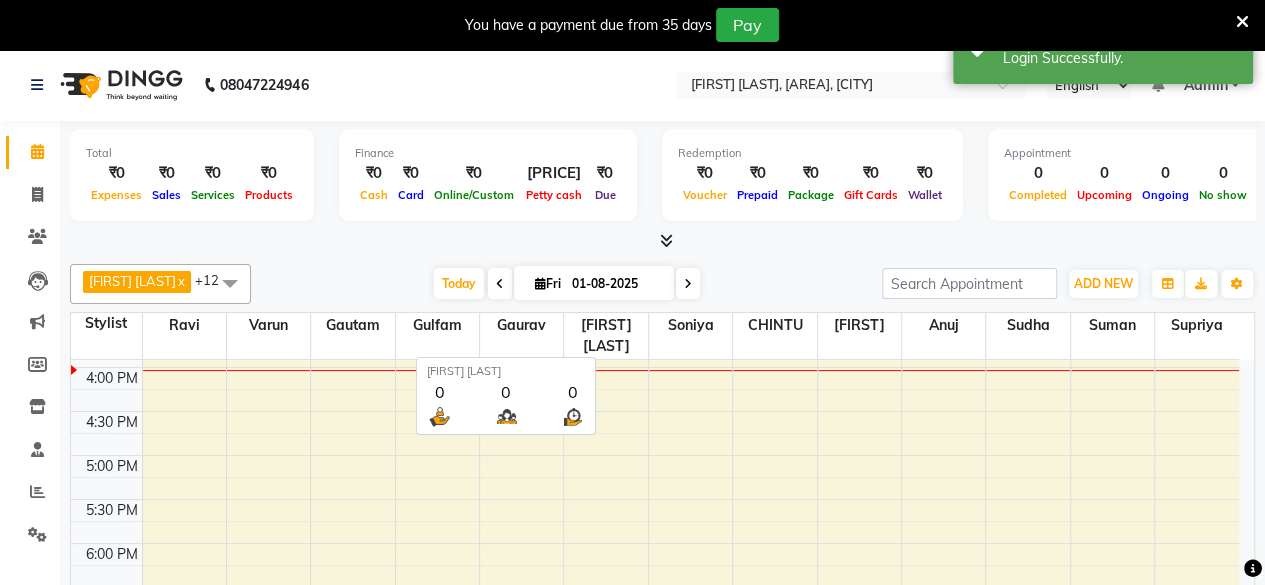 scroll, scrollTop: 0, scrollLeft: 0, axis: both 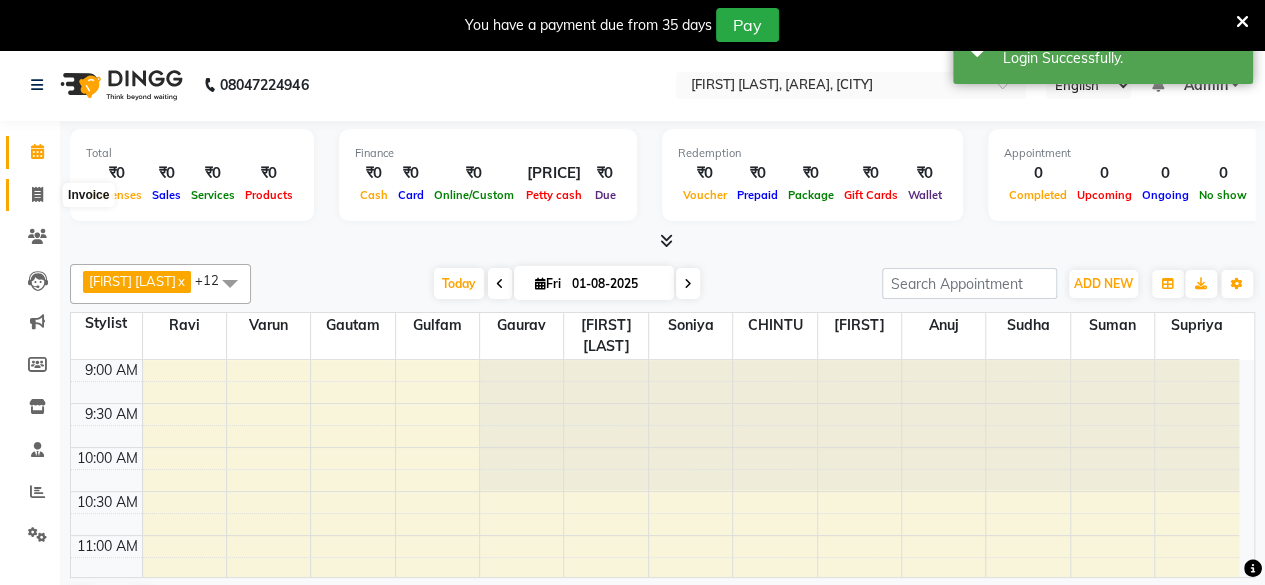click 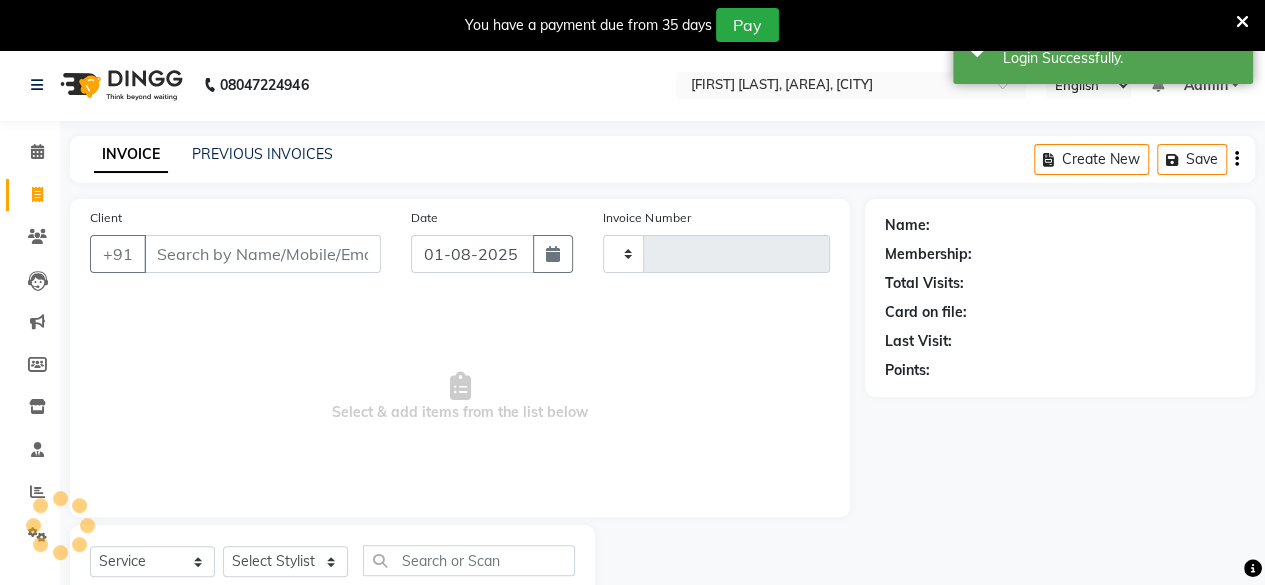 type on "[PHONE]" 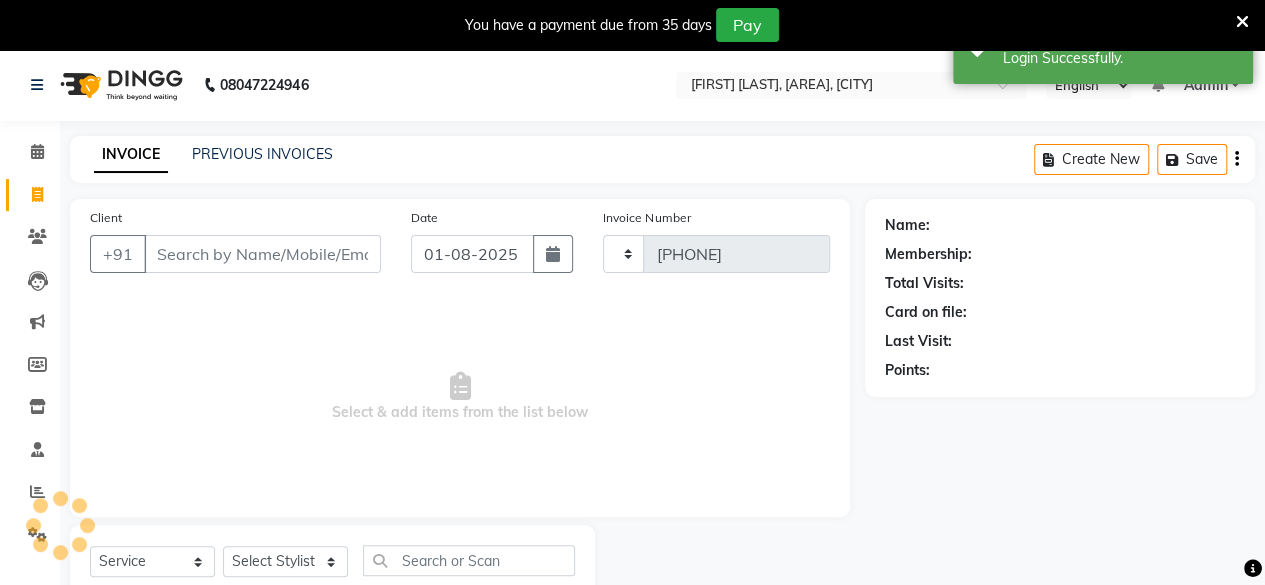 select on "3533" 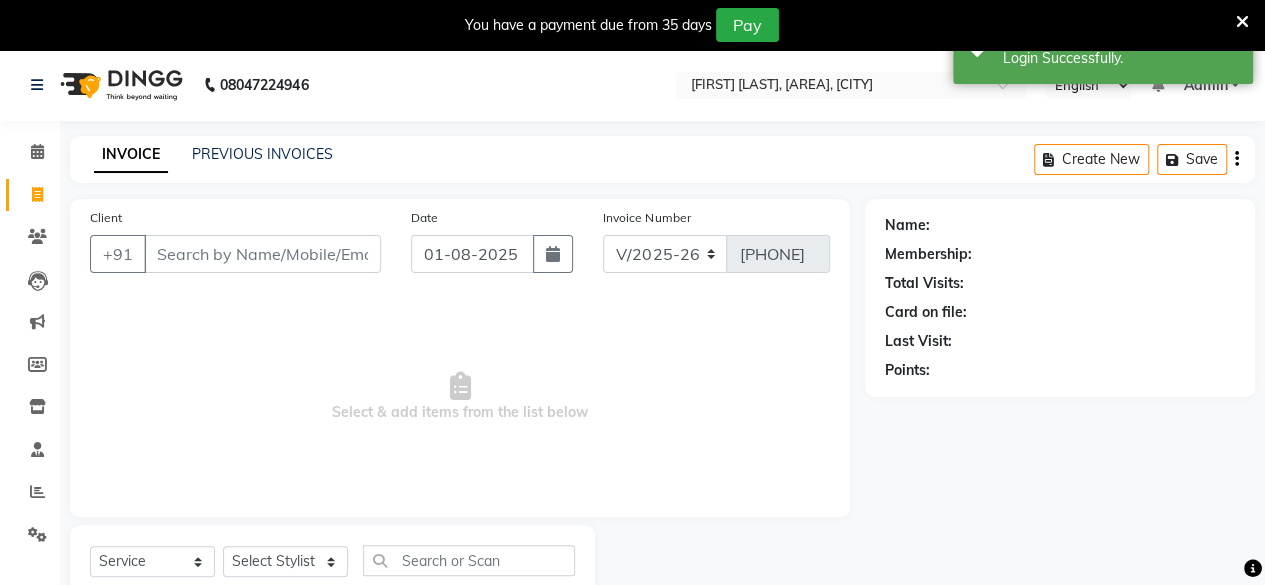select on "P" 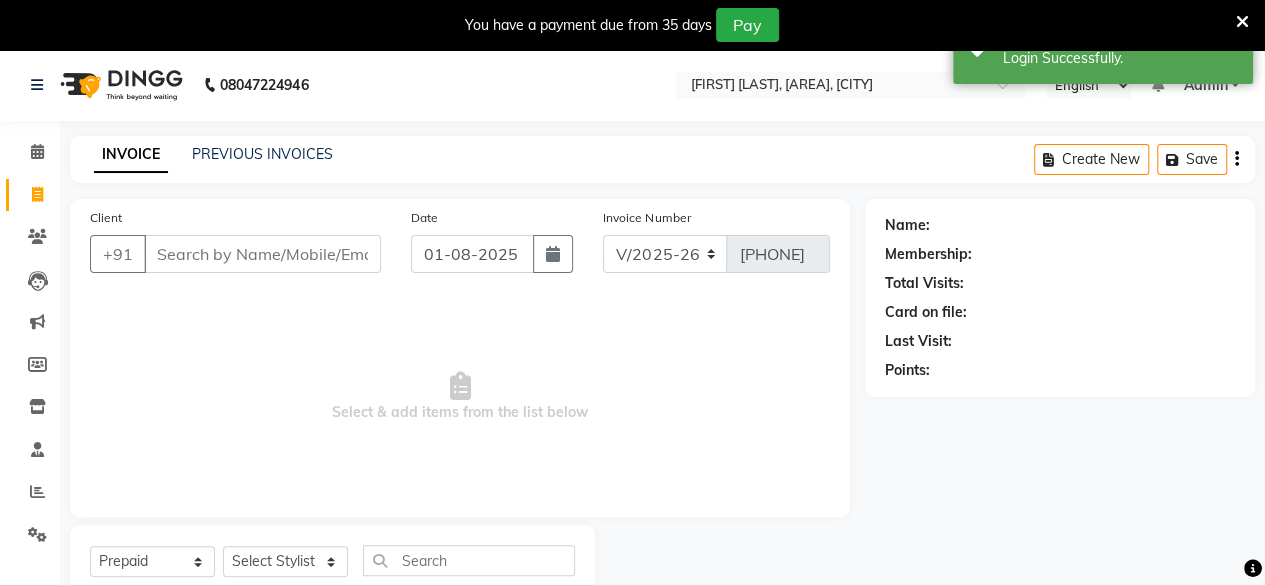 click on "Client" at bounding box center (262, 254) 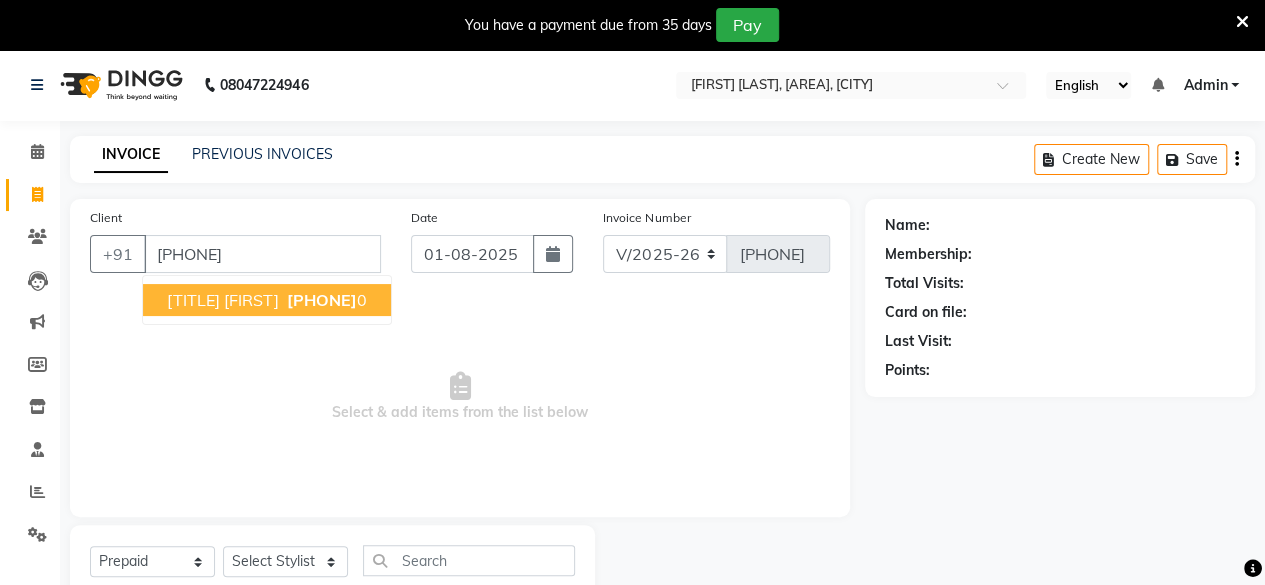 type on "[PHONE]" 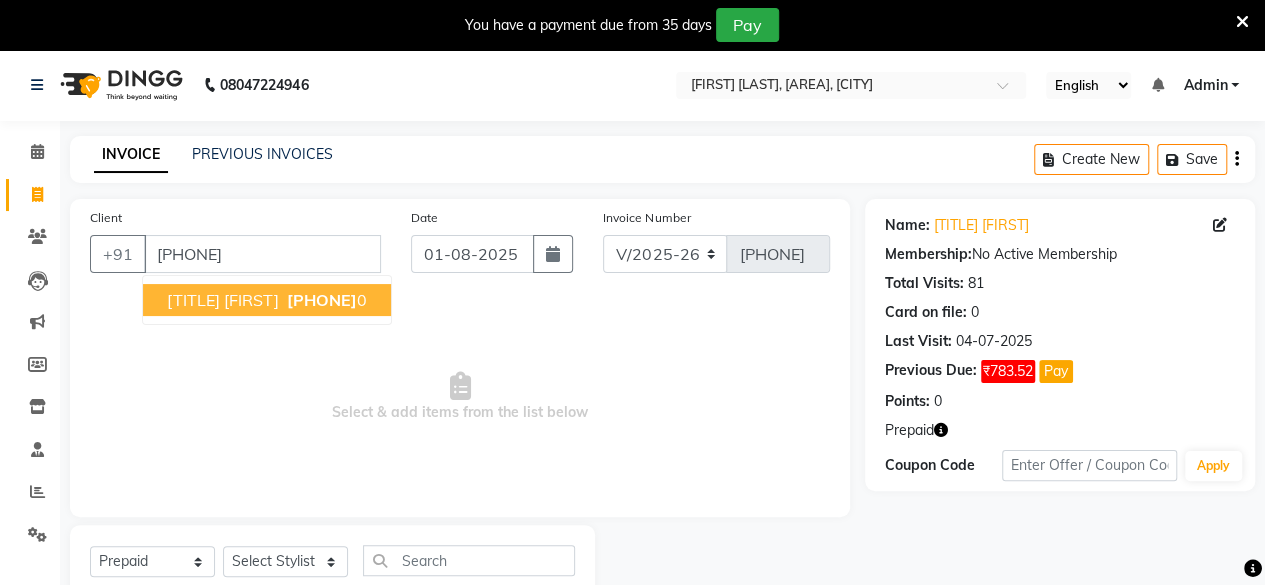 click on "[TITLE] [FIRST]" at bounding box center [223, 300] 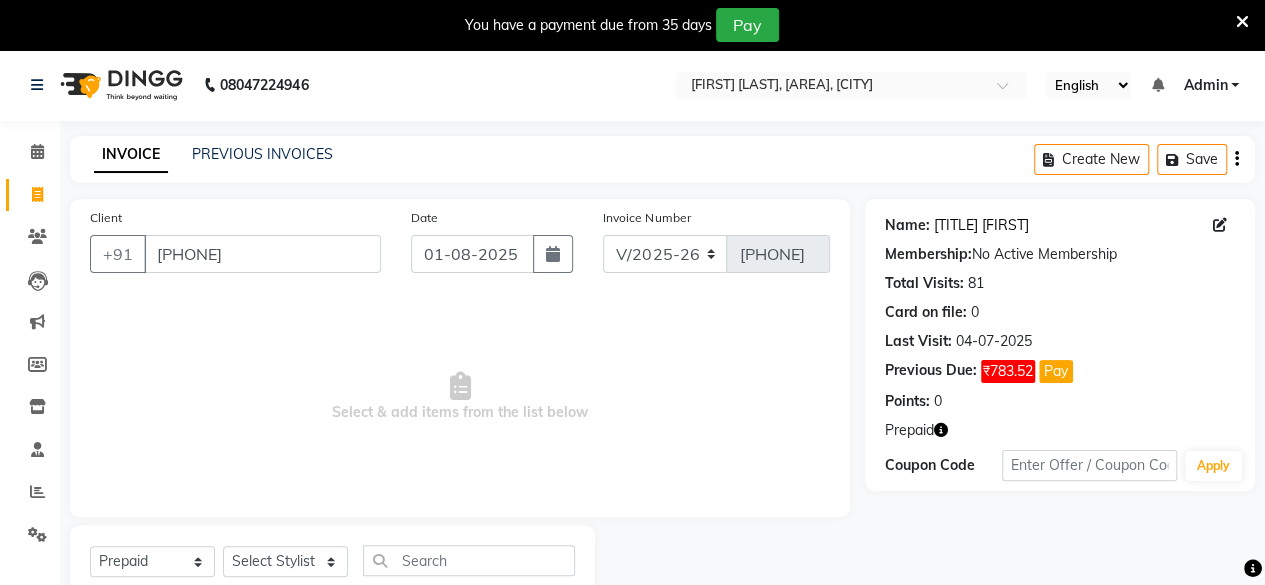 click on "[TITLE] [FIRST]" 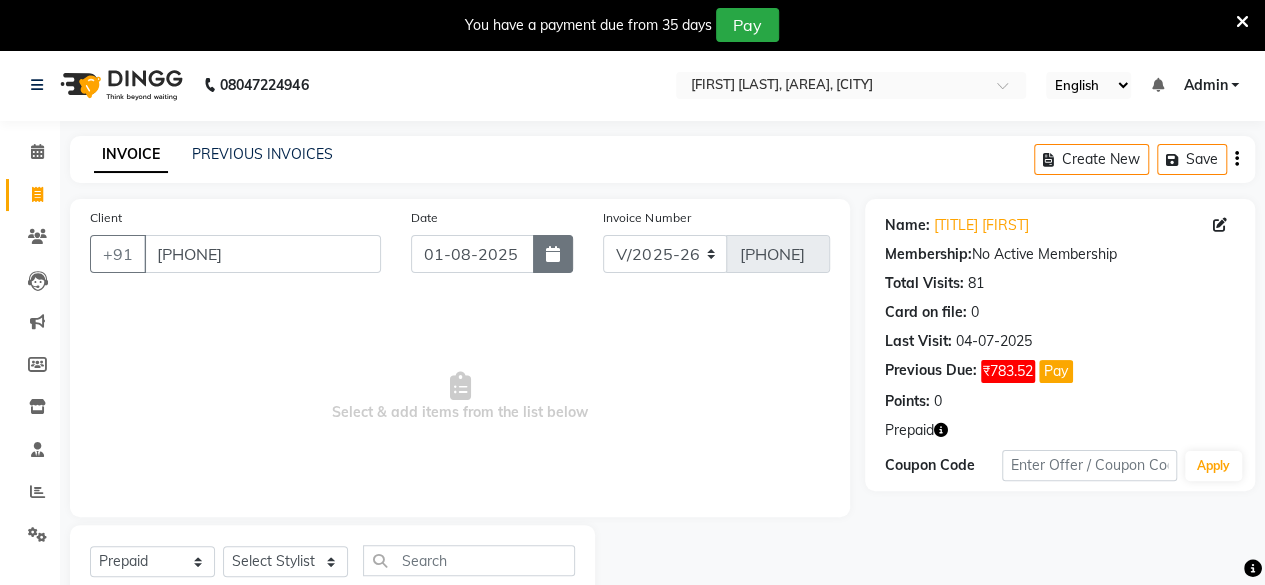 click 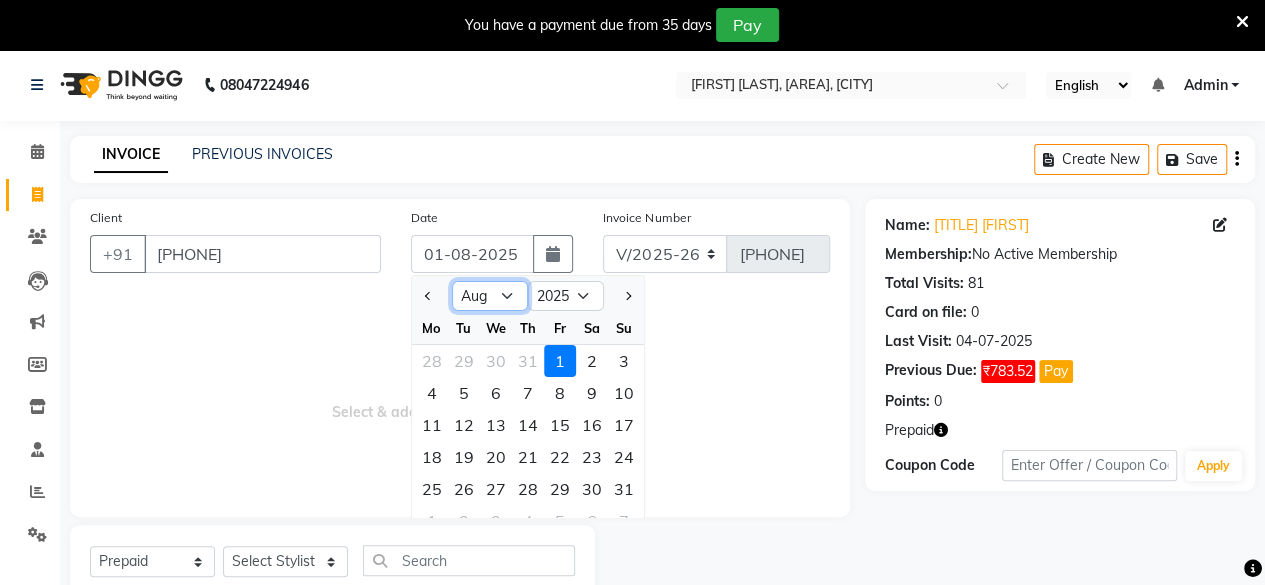 click on "Jan Feb Mar Apr May Jun Jul Aug Sep Oct Nov Dec" 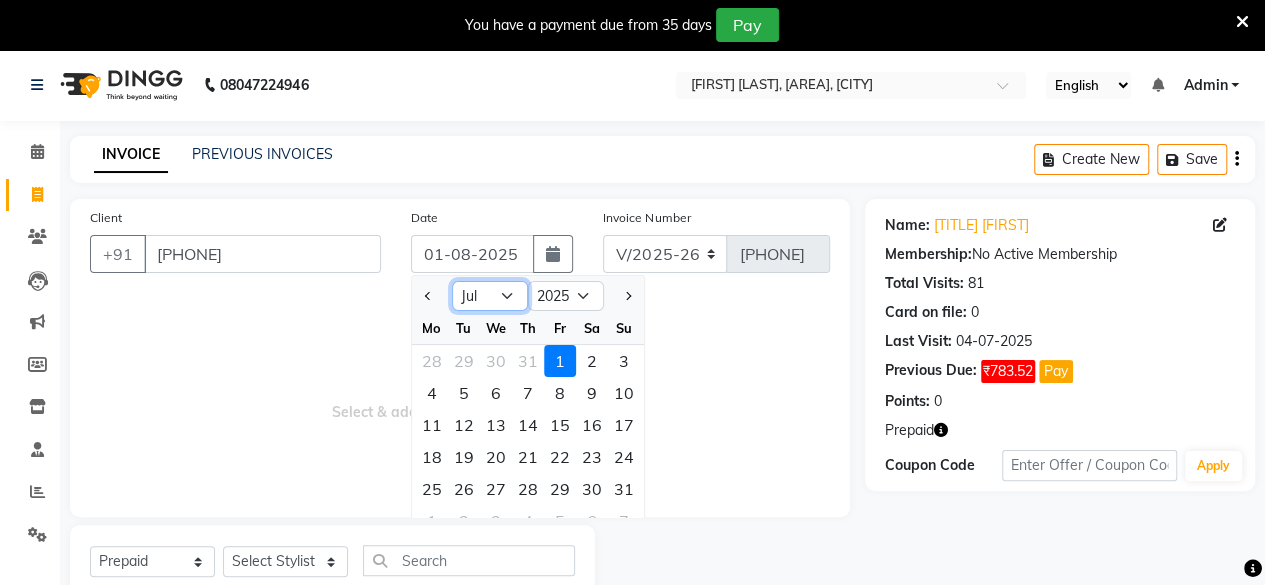 click on "Jan Feb Mar Apr May Jun Jul Aug Sep Oct Nov Dec" 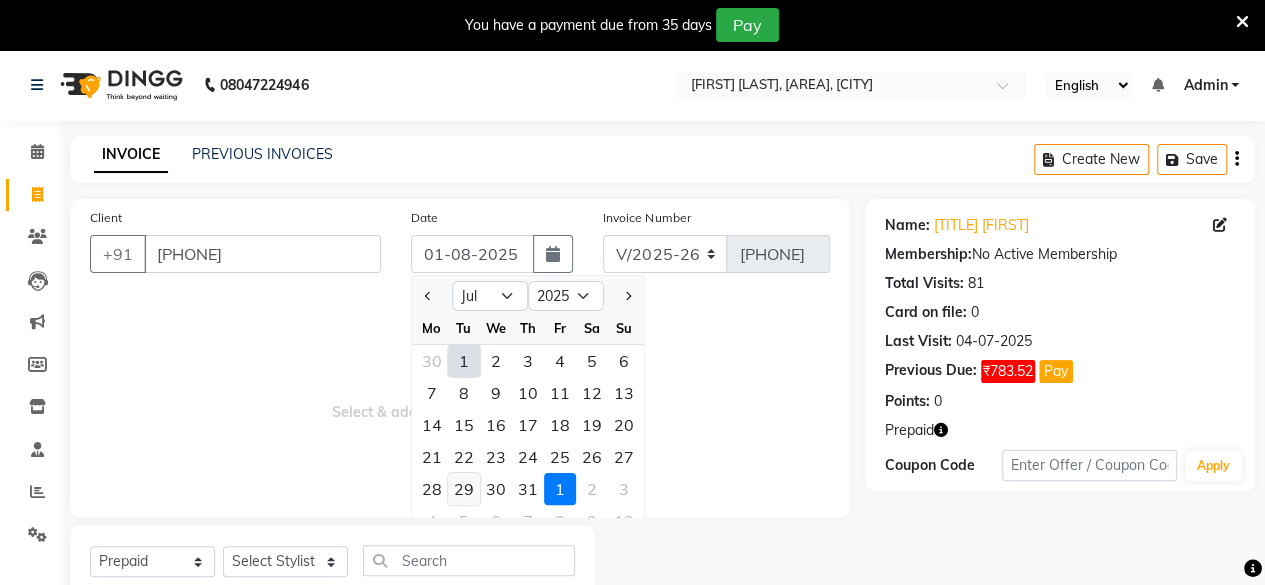 click on "29" 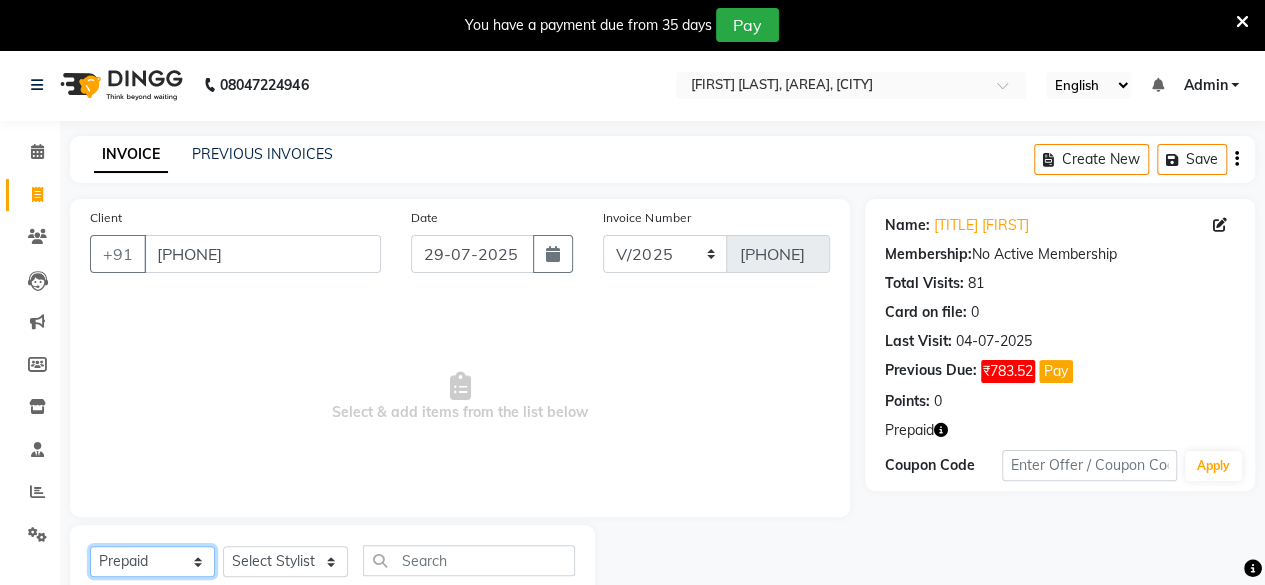 click on "Select  Service  Product  Membership  Package Voucher Prepaid Gift Card" 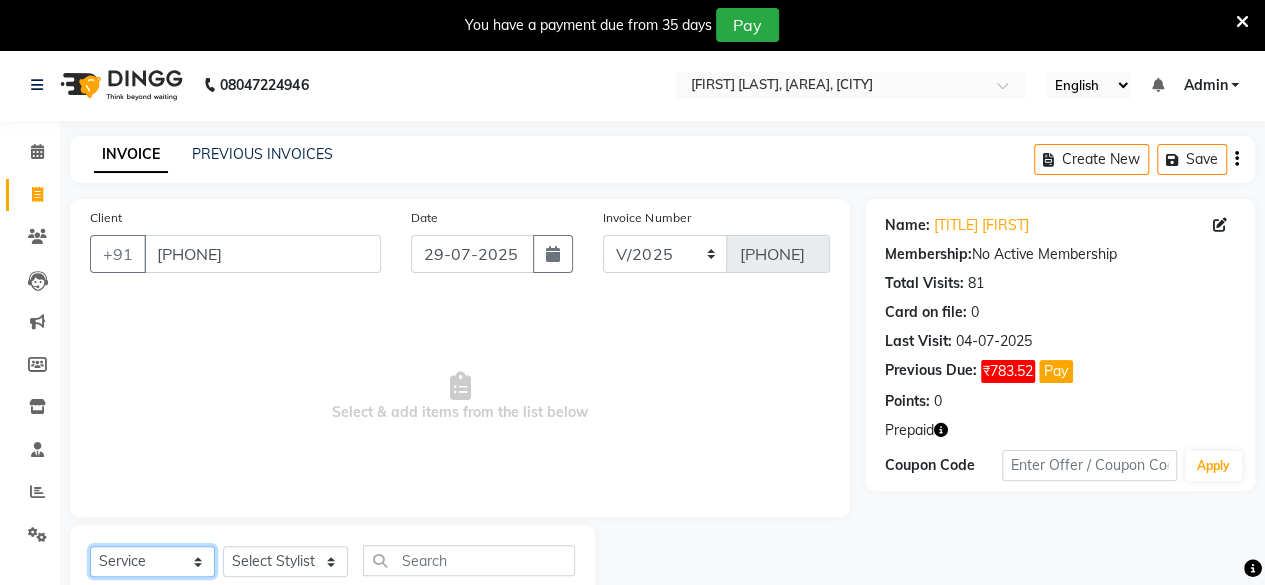 click on "Select  Service  Product  Membership  Package Voucher Prepaid Gift Card" 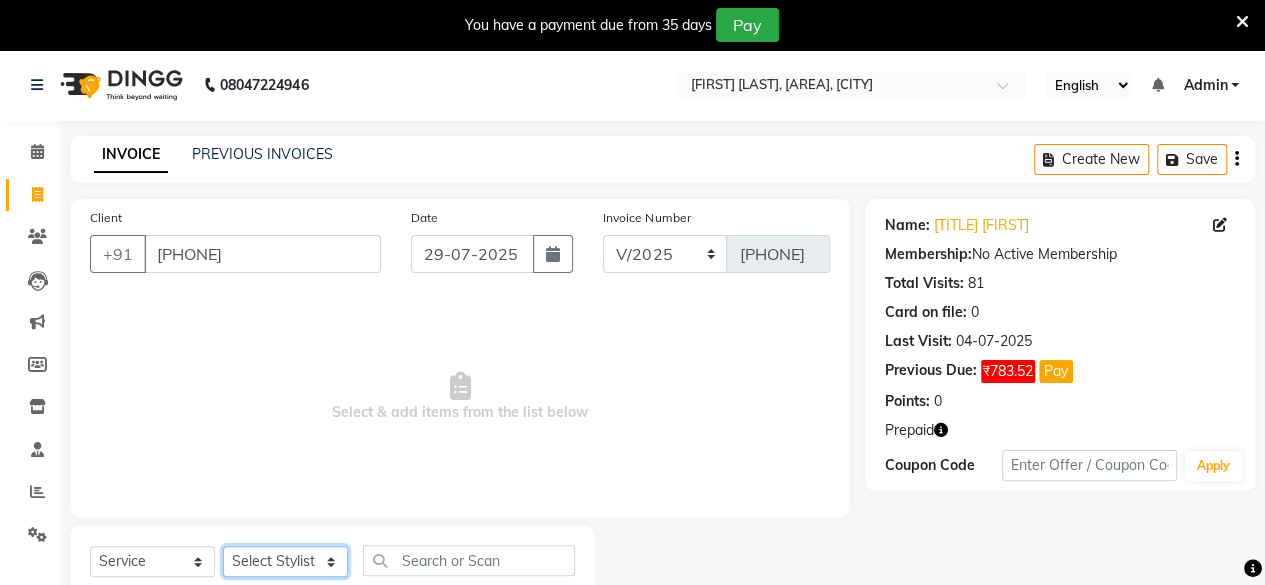 click on "Select Stylist [FIRST] [FIRST] [FIRST] [FIRST] [FIRST] [FIRST] [FIRST] [FIRST] [FIRST] [FIRST] [FIRST] [FIRST]" 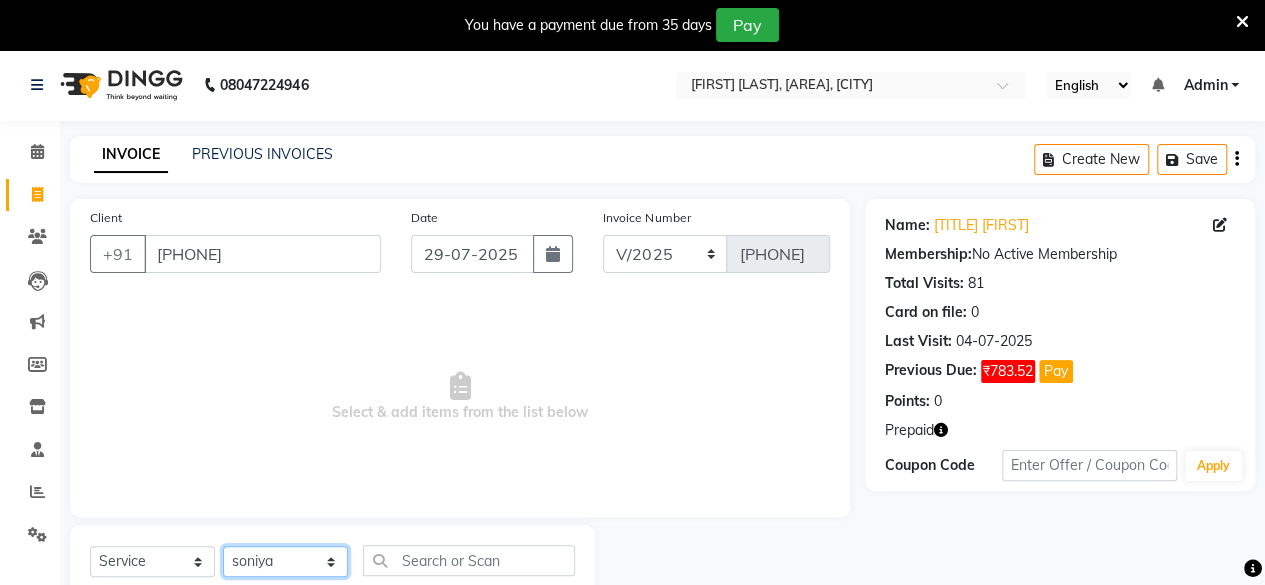 click on "Select Stylist [FIRST] [FIRST] [FIRST] [FIRST] [FIRST] [FIRST] [FIRST] [FIRST] [FIRST] [FIRST] [FIRST] [FIRST]" 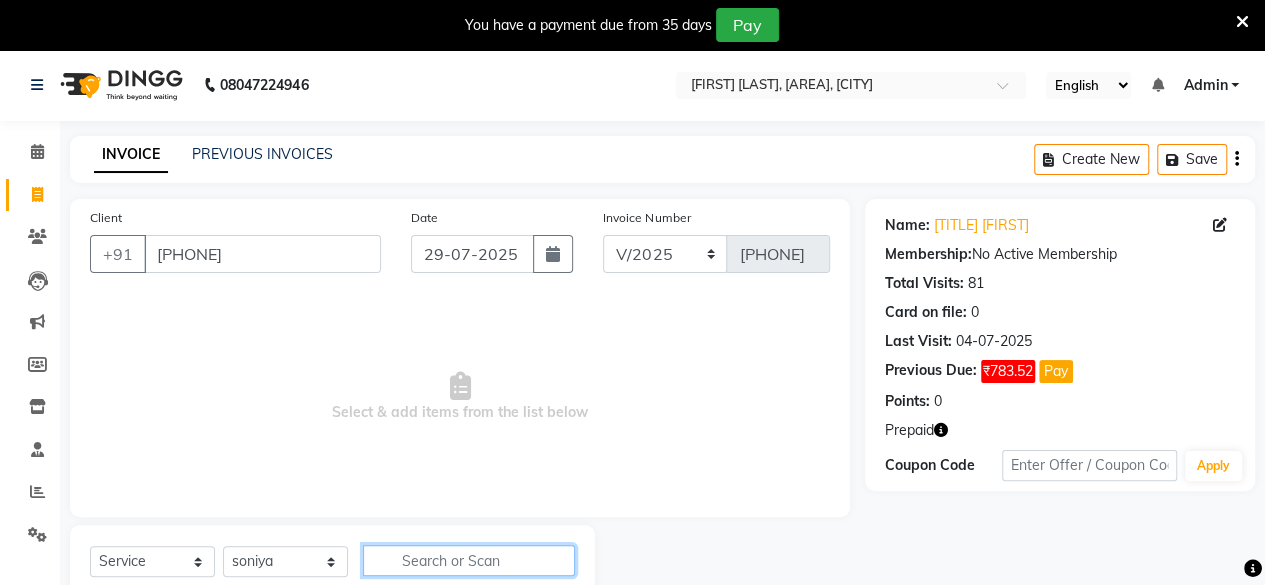 click 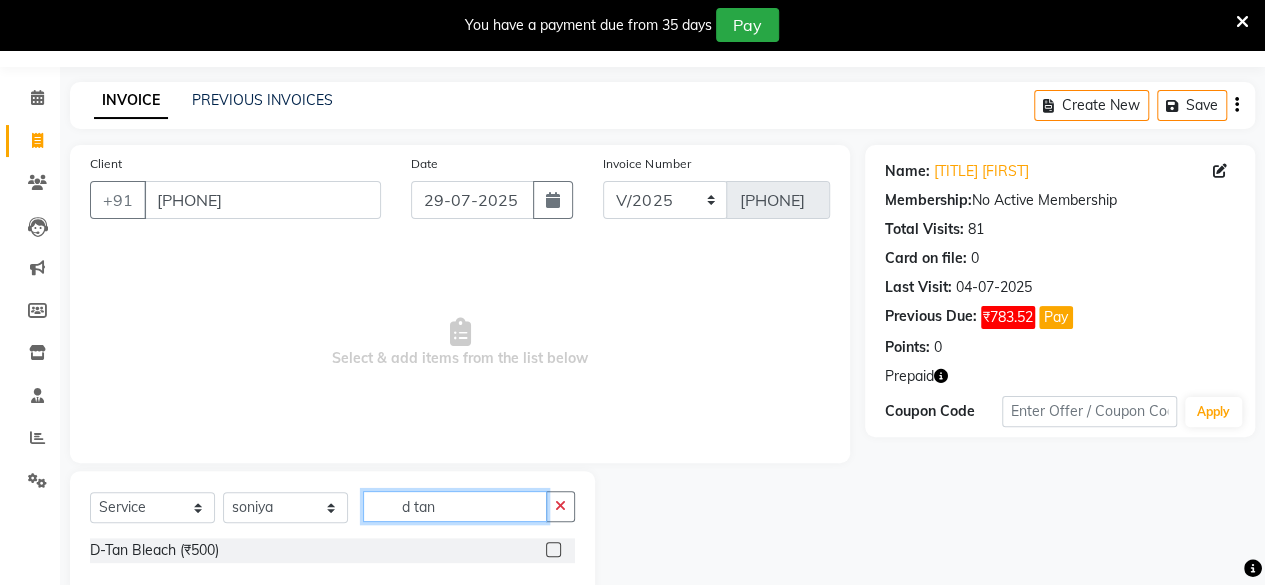 scroll, scrollTop: 93, scrollLeft: 0, axis: vertical 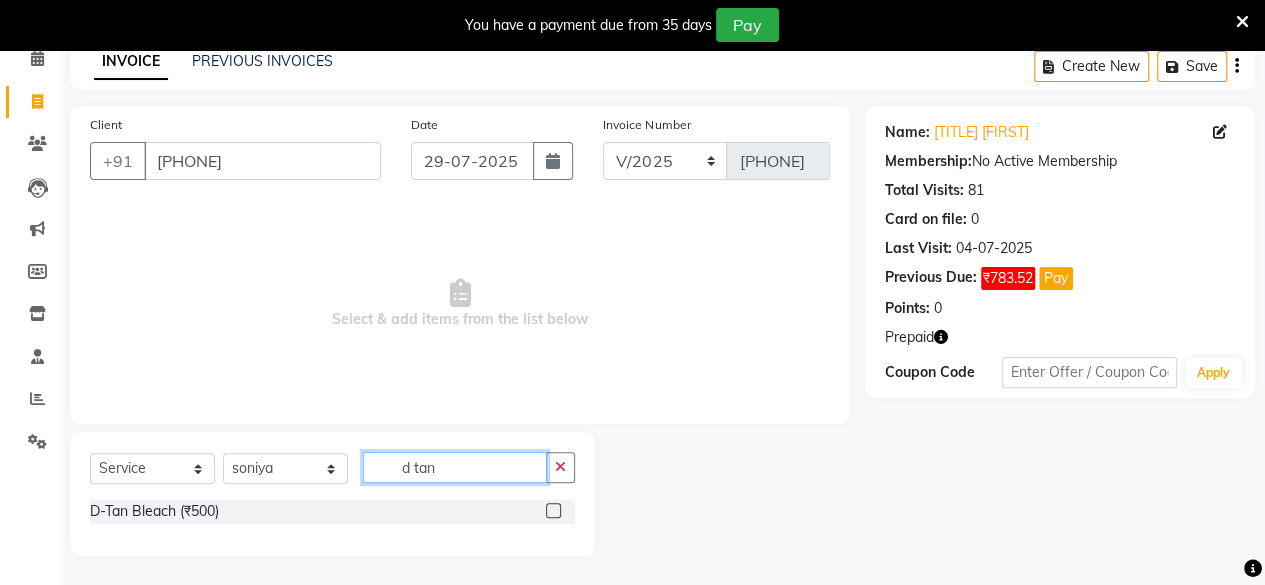 type on "d tan" 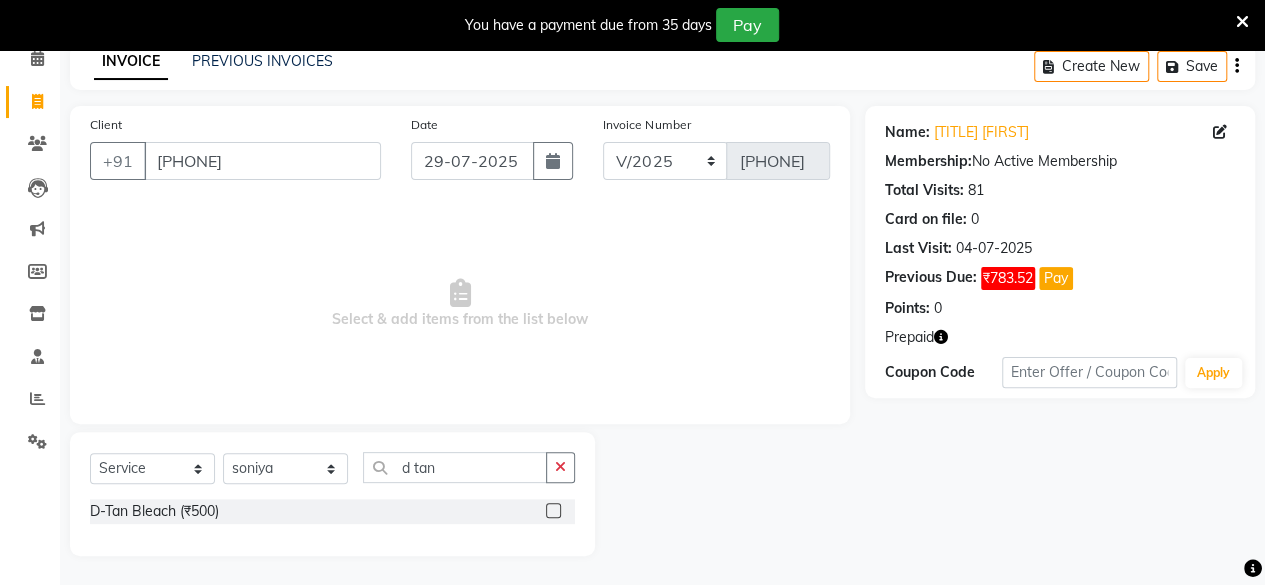 click 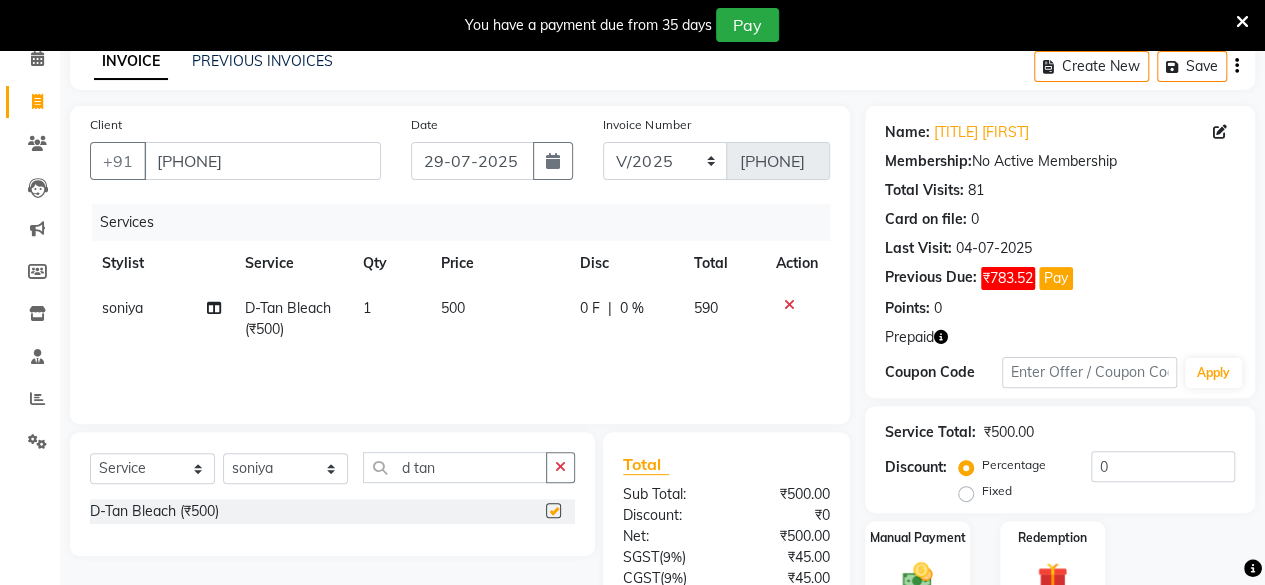 checkbox on "false" 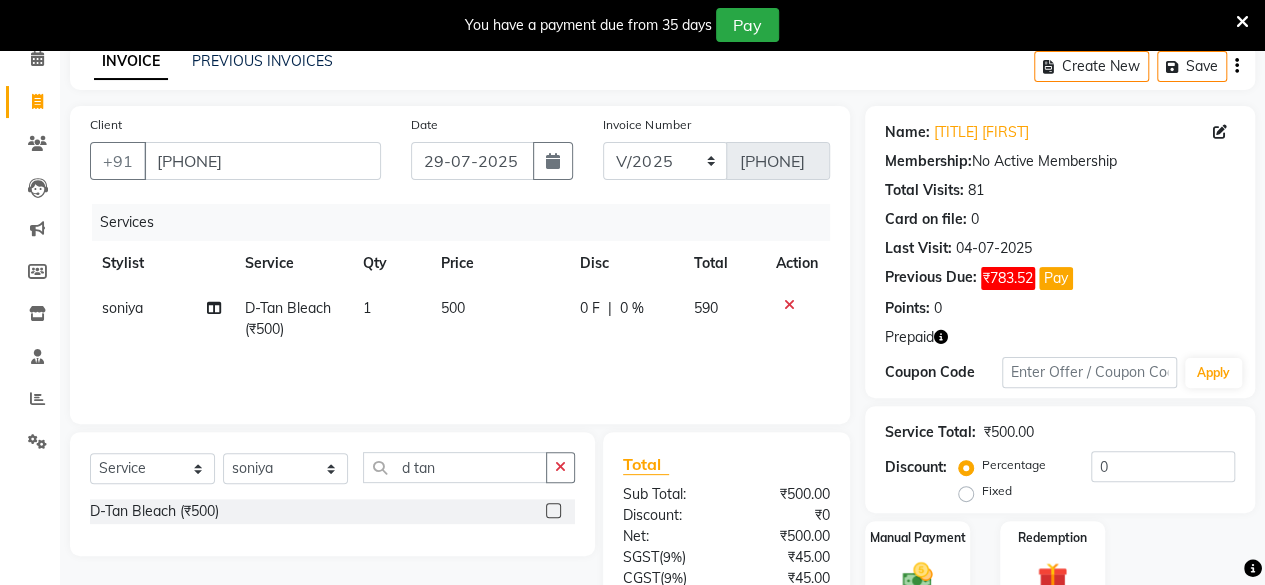 click on "500" 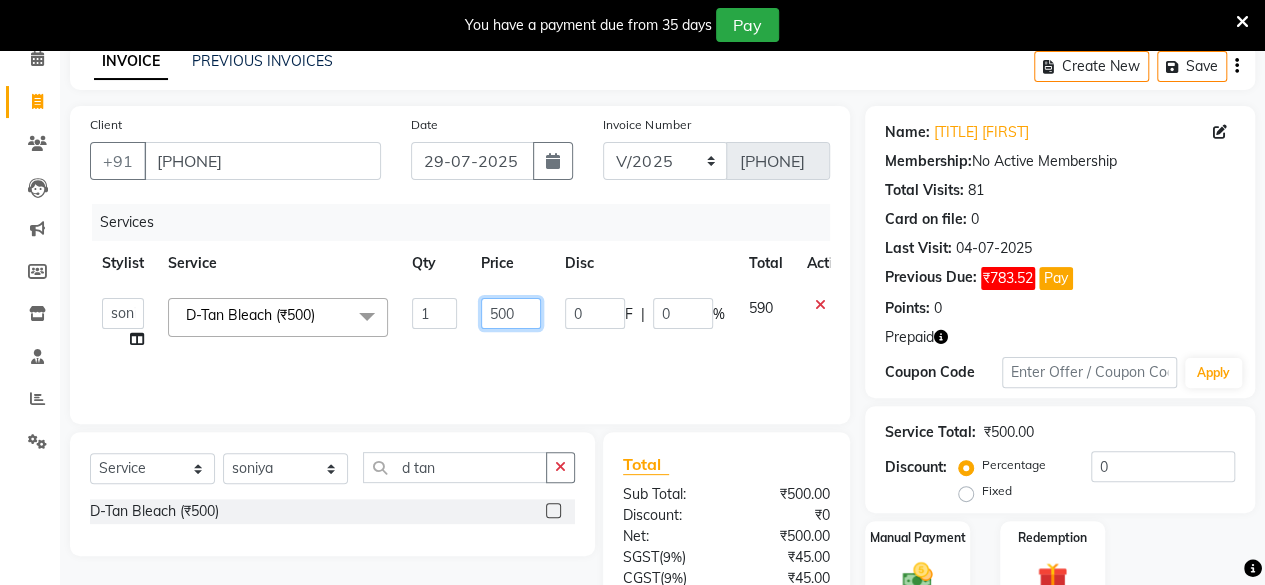 click on "500" 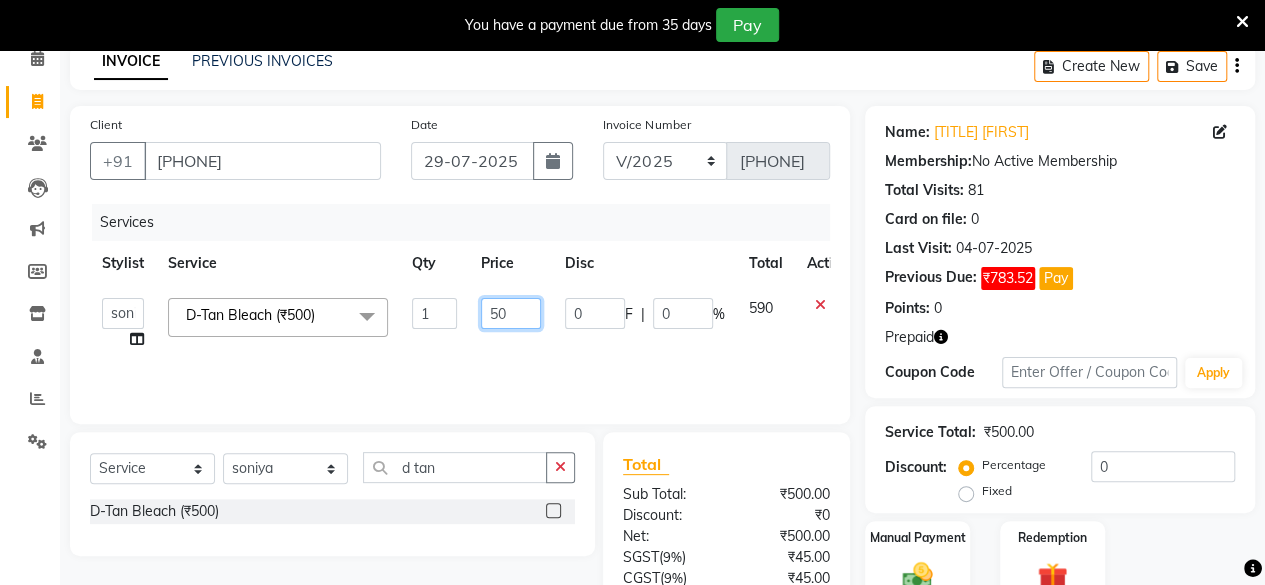 type on "5" 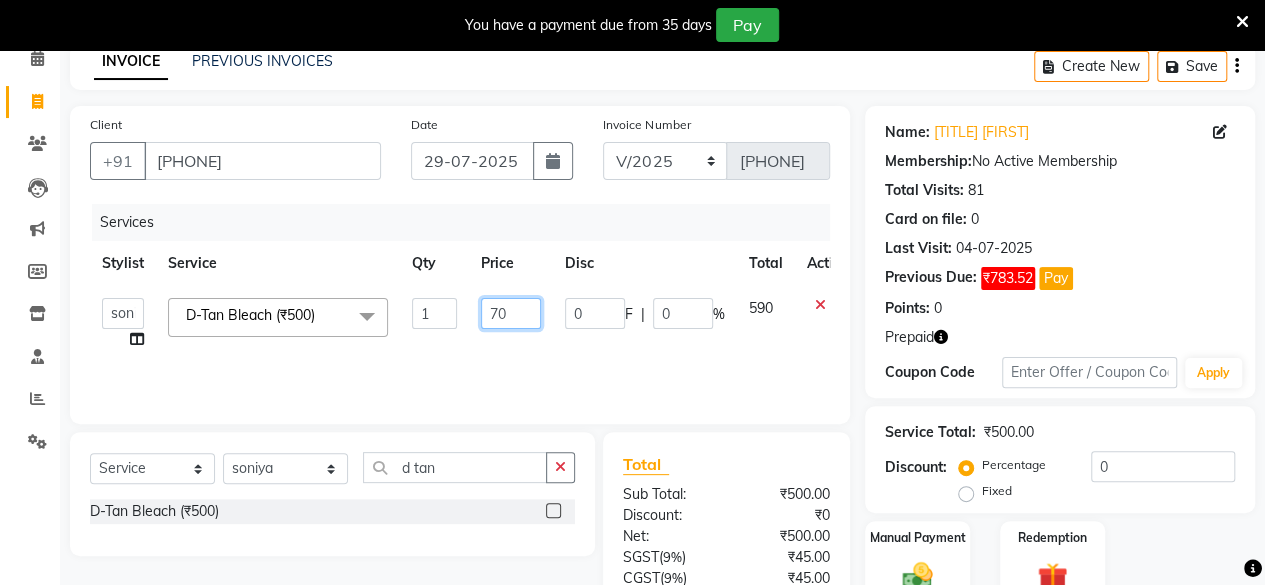 type on "700" 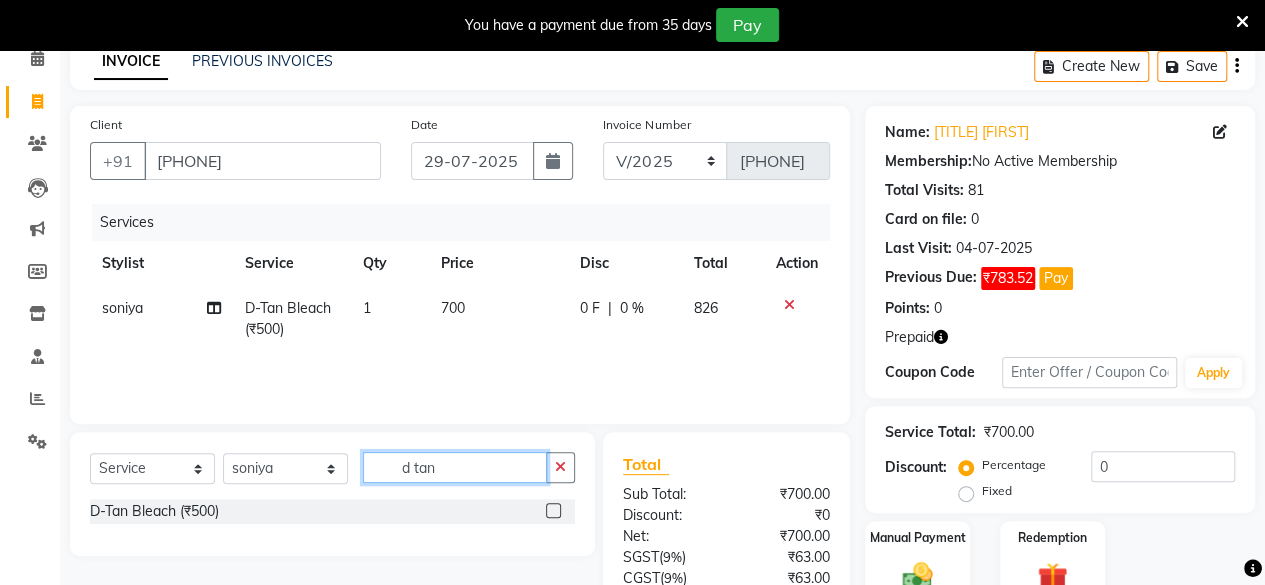click on "d tan" 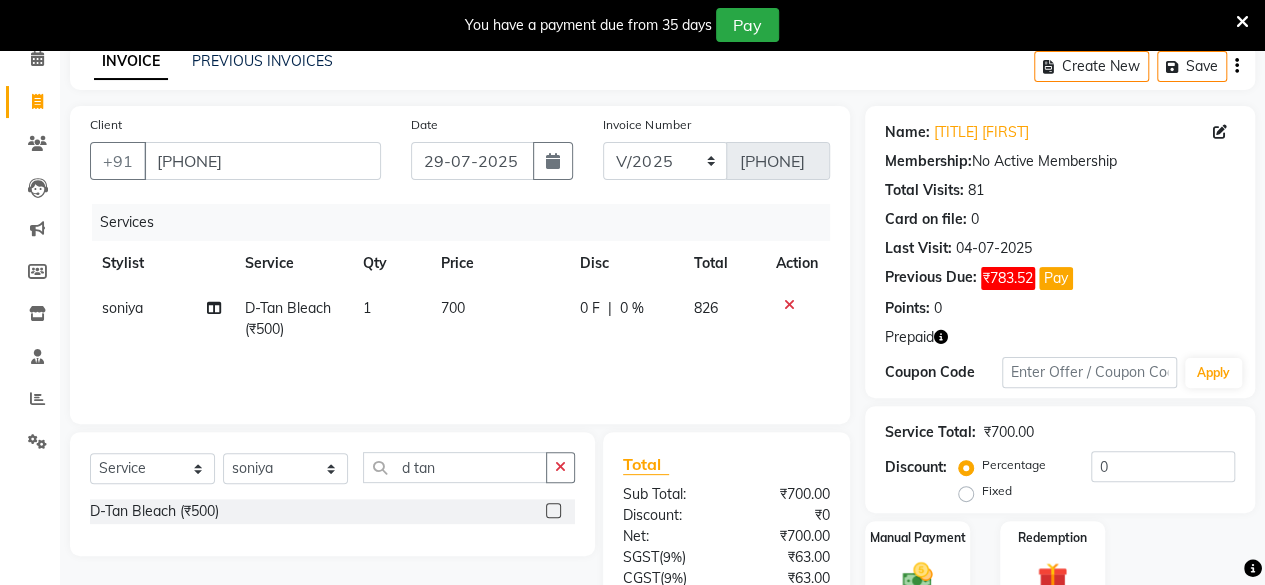 click on "700" 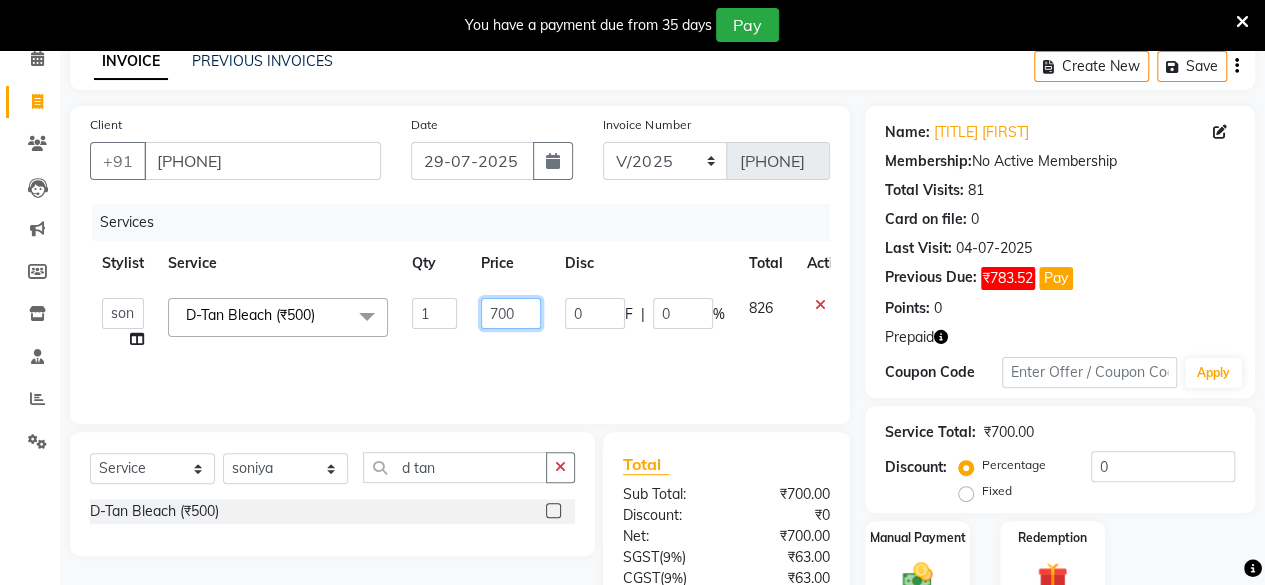 click on "700" 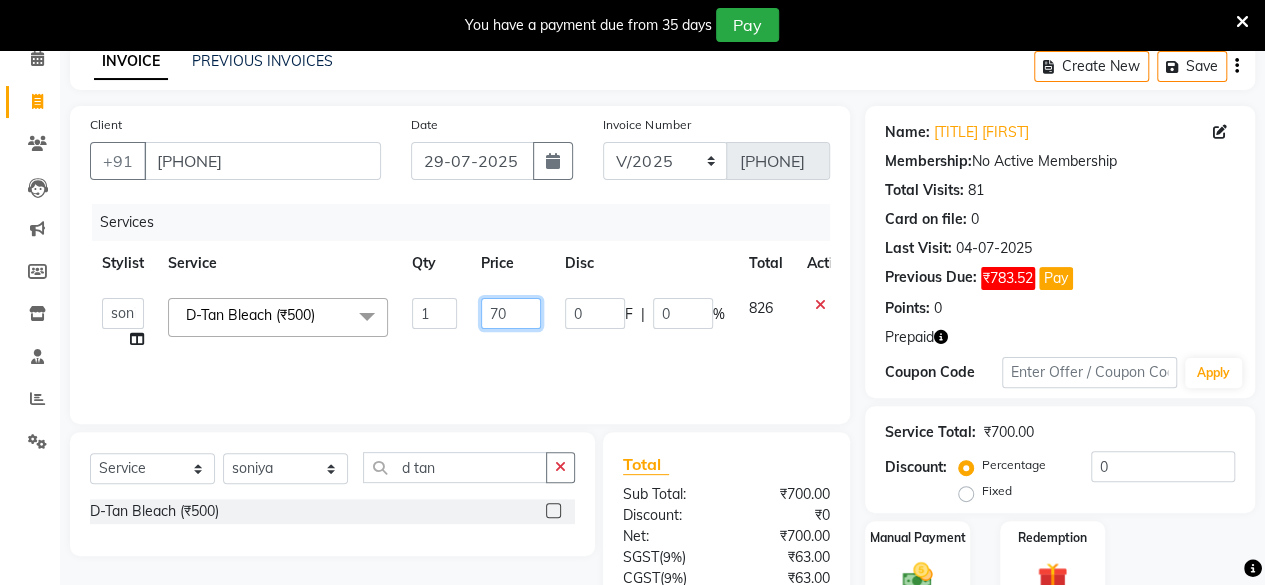 type on "7" 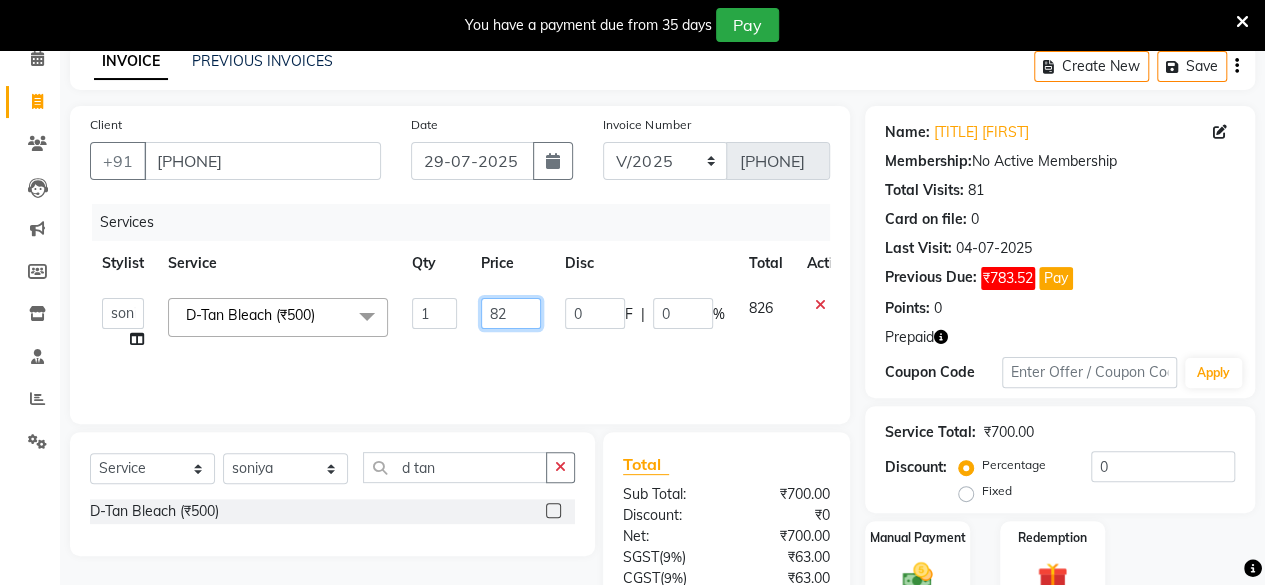 type on "826" 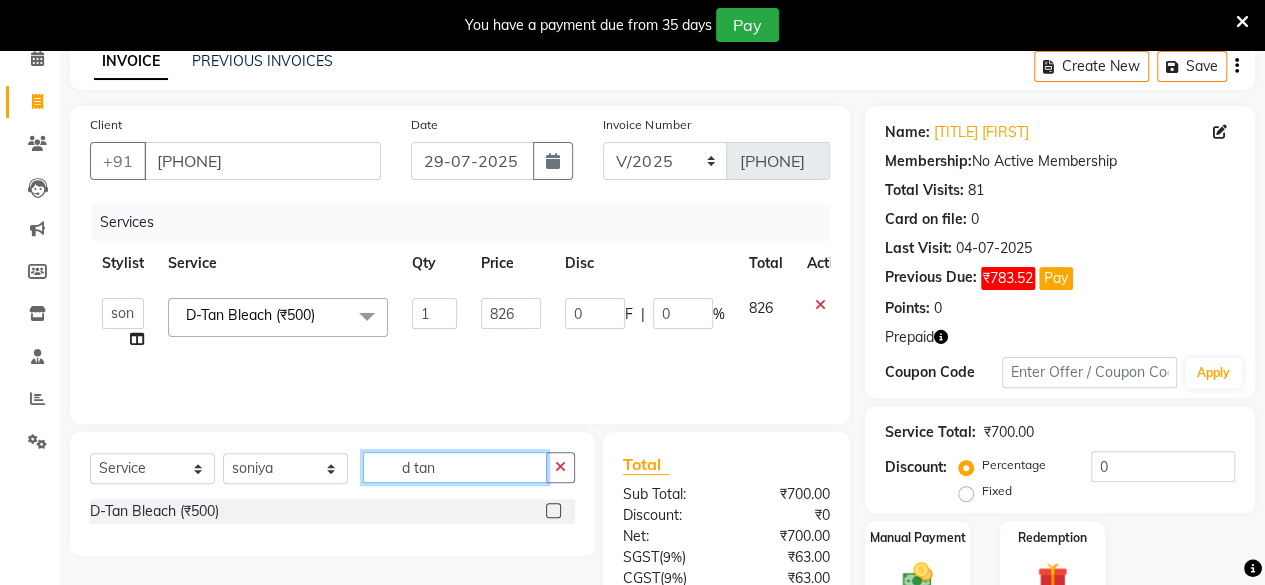 click on "d tan" 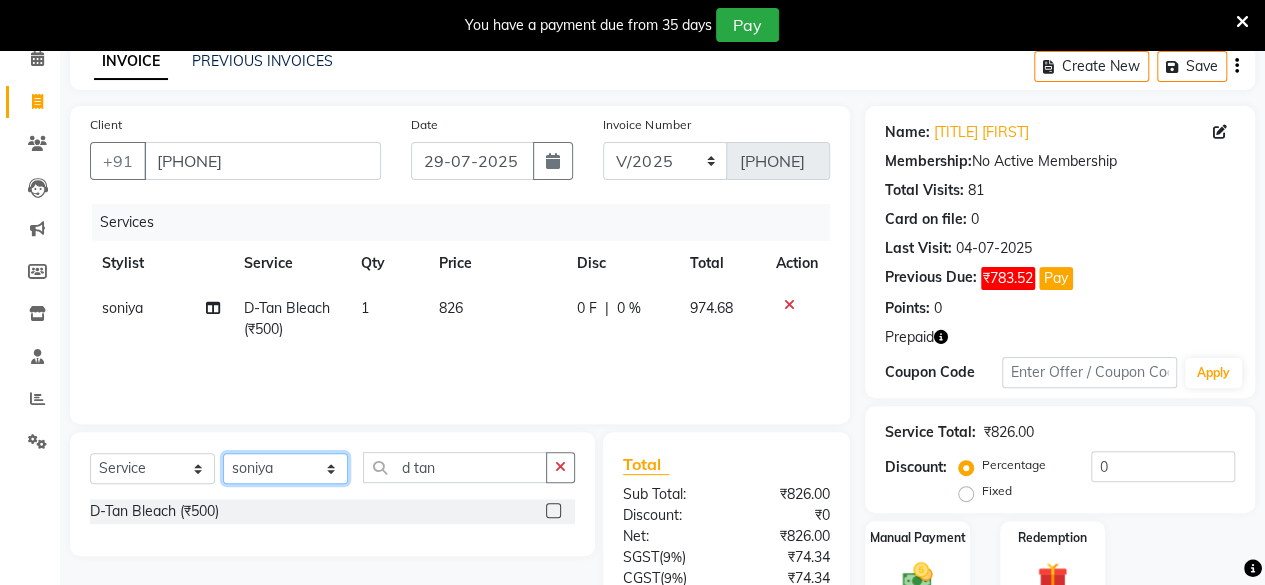 click on "Select Stylist [FIRST] [FIRST] [FIRST] [FIRST] [FIRST] [FIRST] [FIRST] [FIRST] [FIRST] [FIRST] [FIRST] [FIRST]" 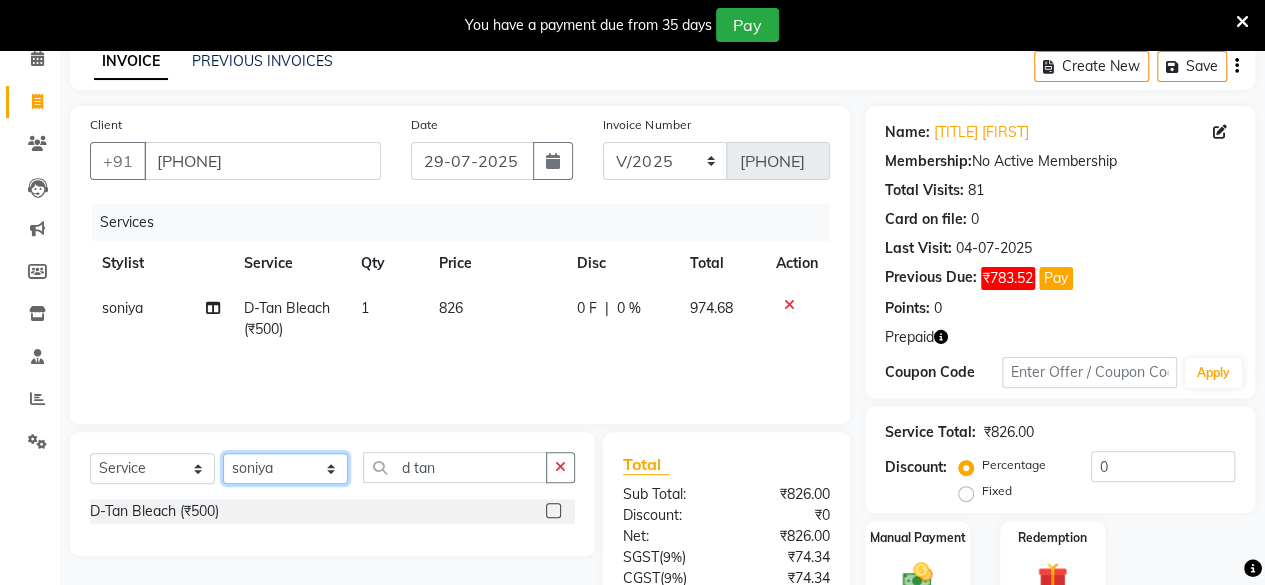 select on "16848" 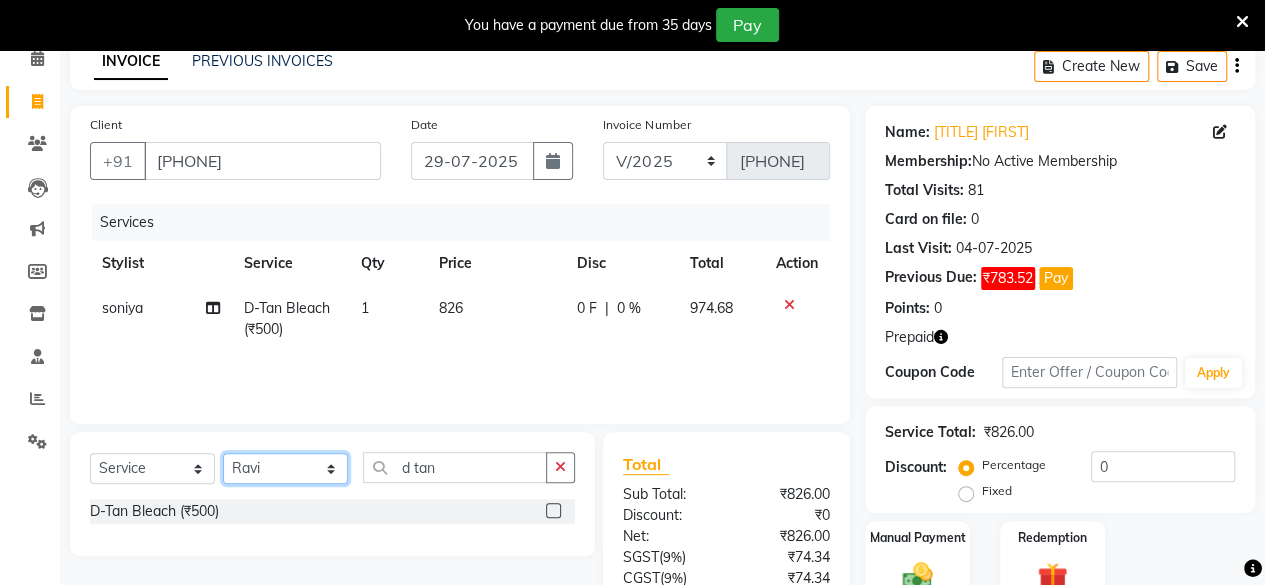 click on "Select Stylist [FIRST] [FIRST] [FIRST] [FIRST] [FIRST] [FIRST] [FIRST] [FIRST] [FIRST] [FIRST] [FIRST] [FIRST]" 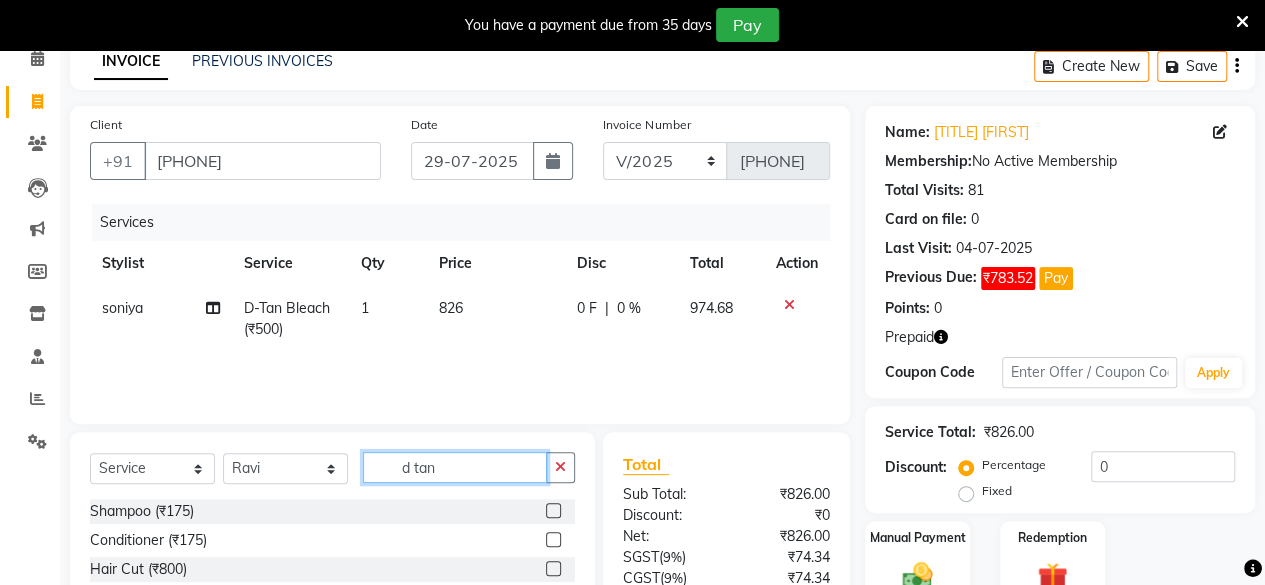 click on "d tan" 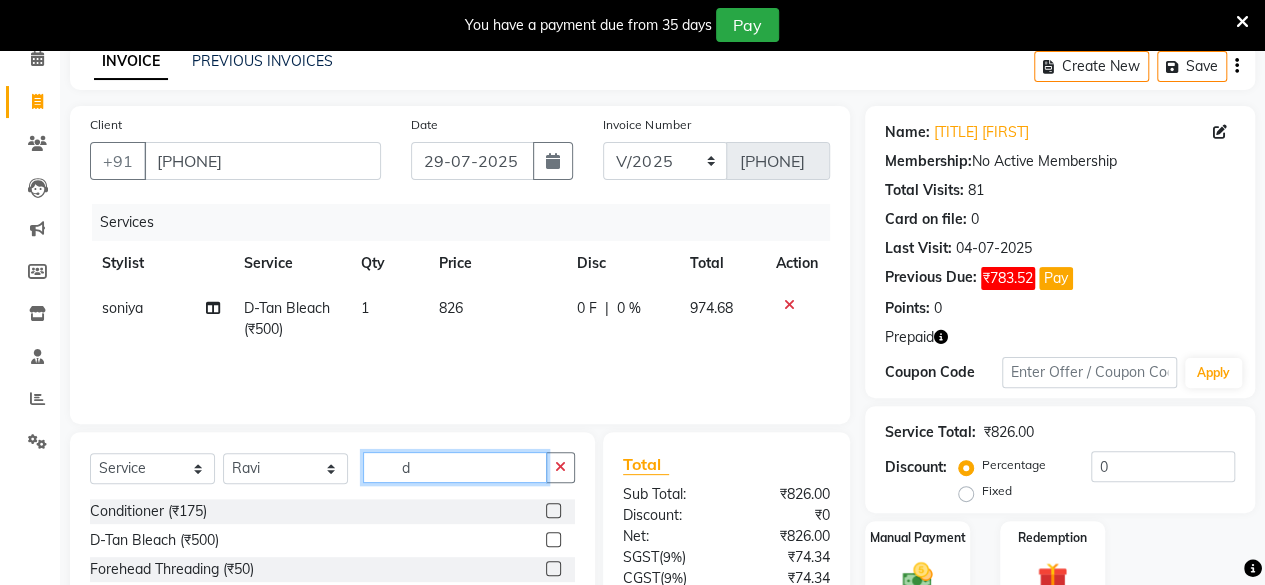 type on "d" 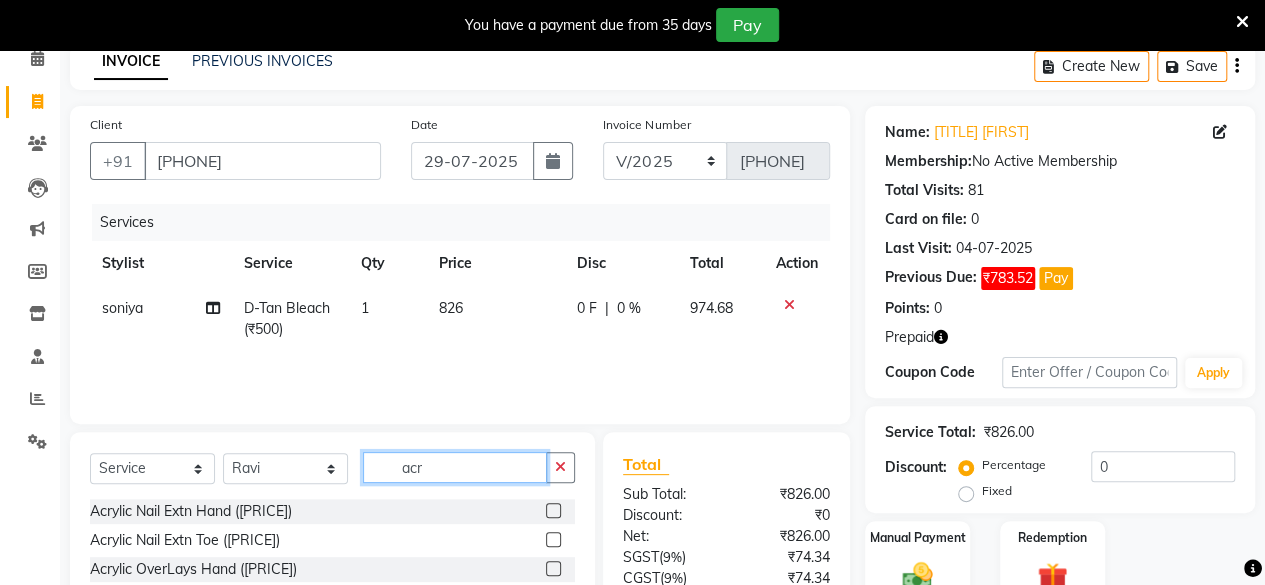 type on "acr" 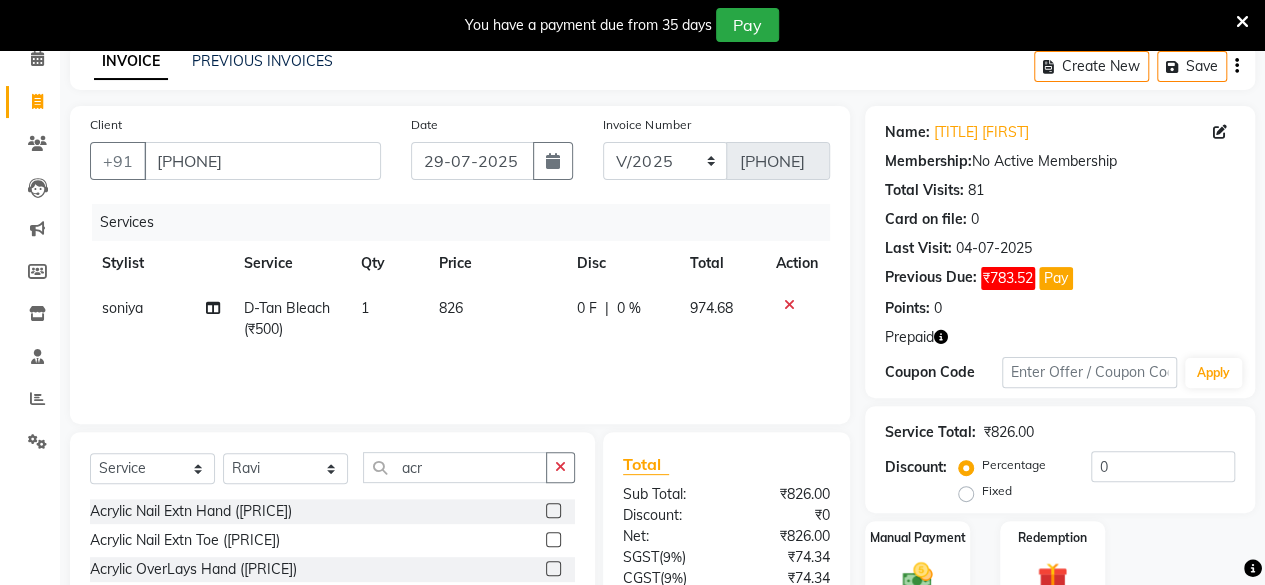 click 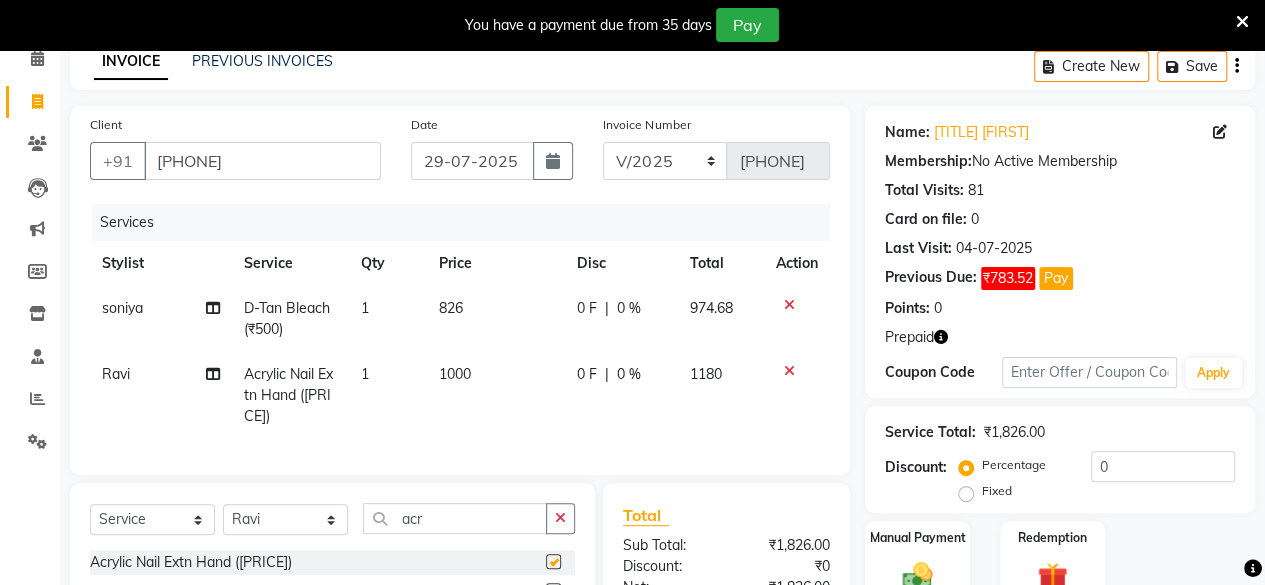 checkbox on "false" 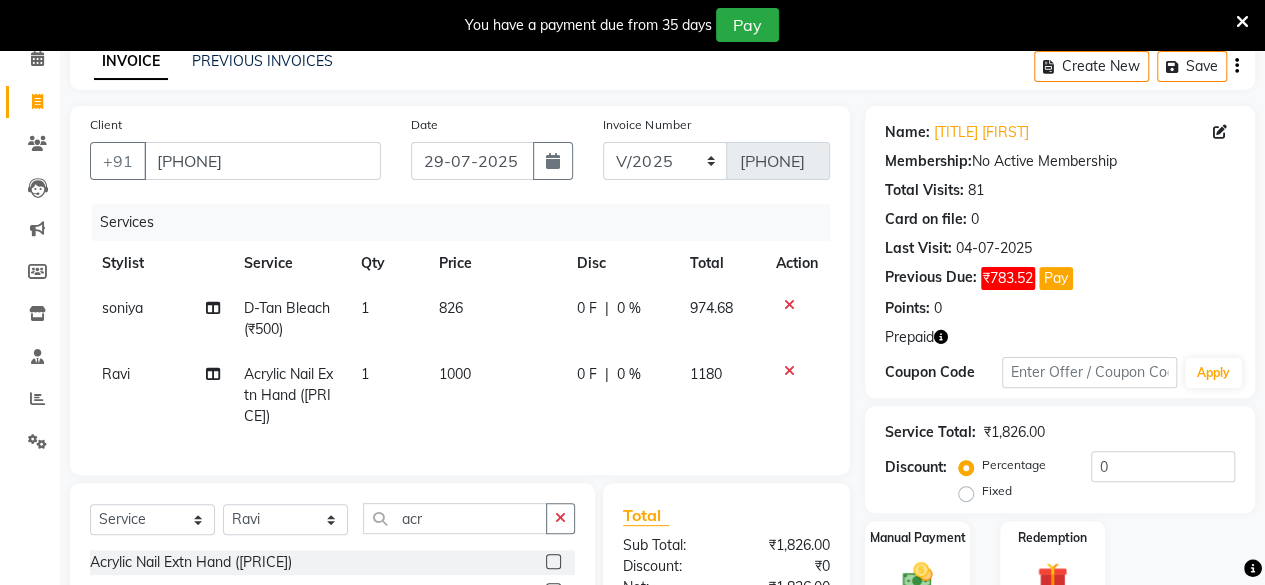 click on "1000" 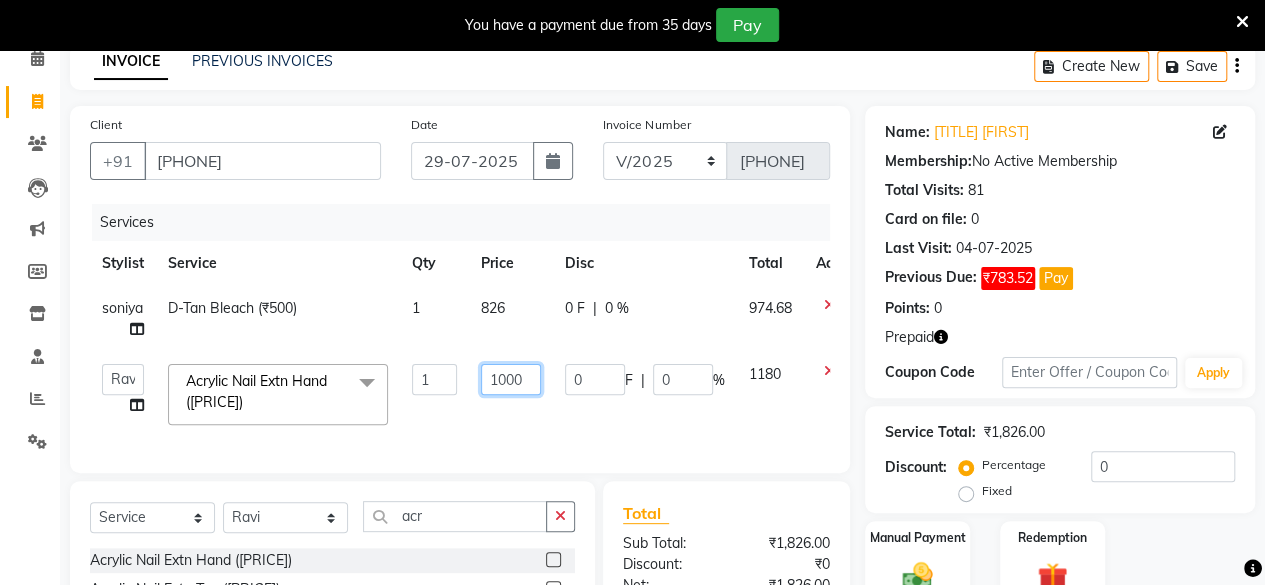 click on "1000" 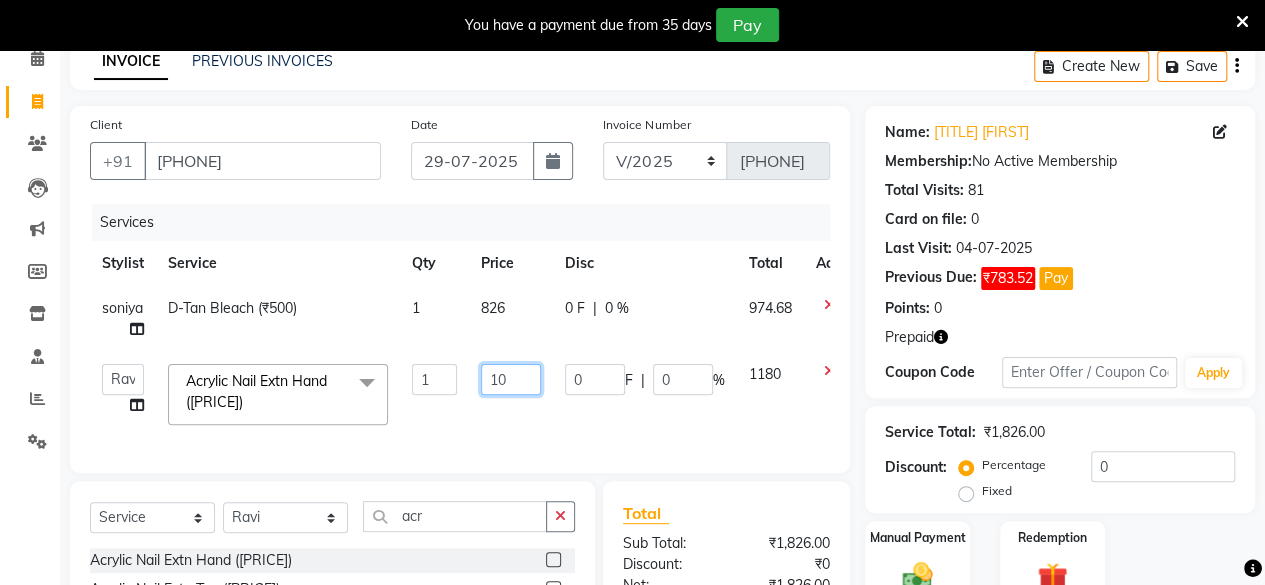 type on "1" 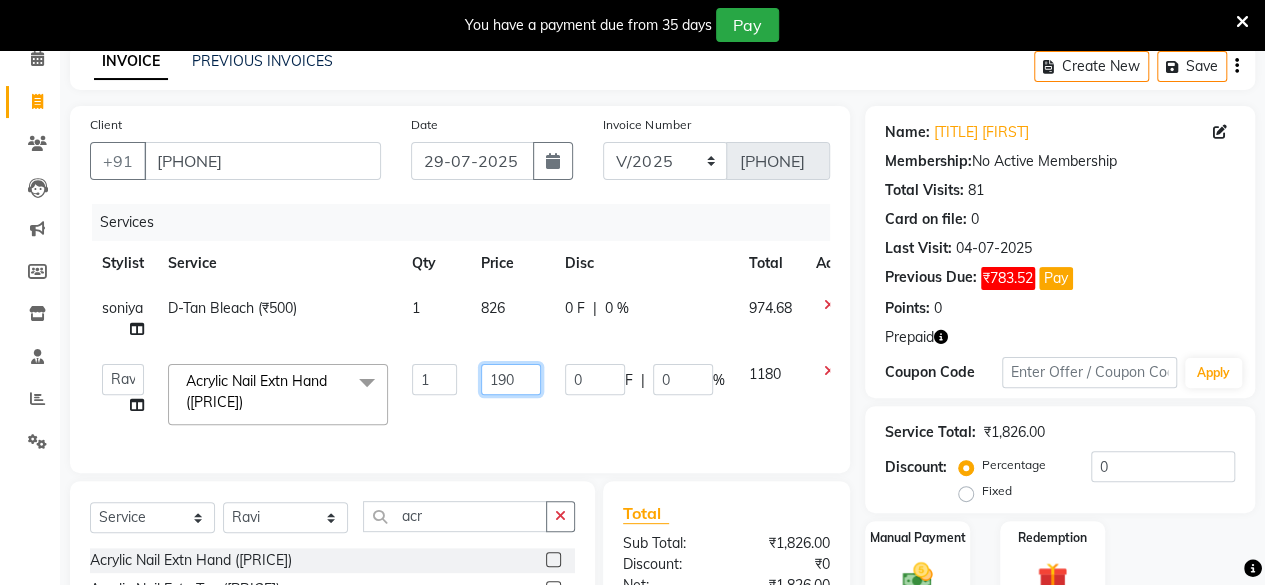 type on "1900" 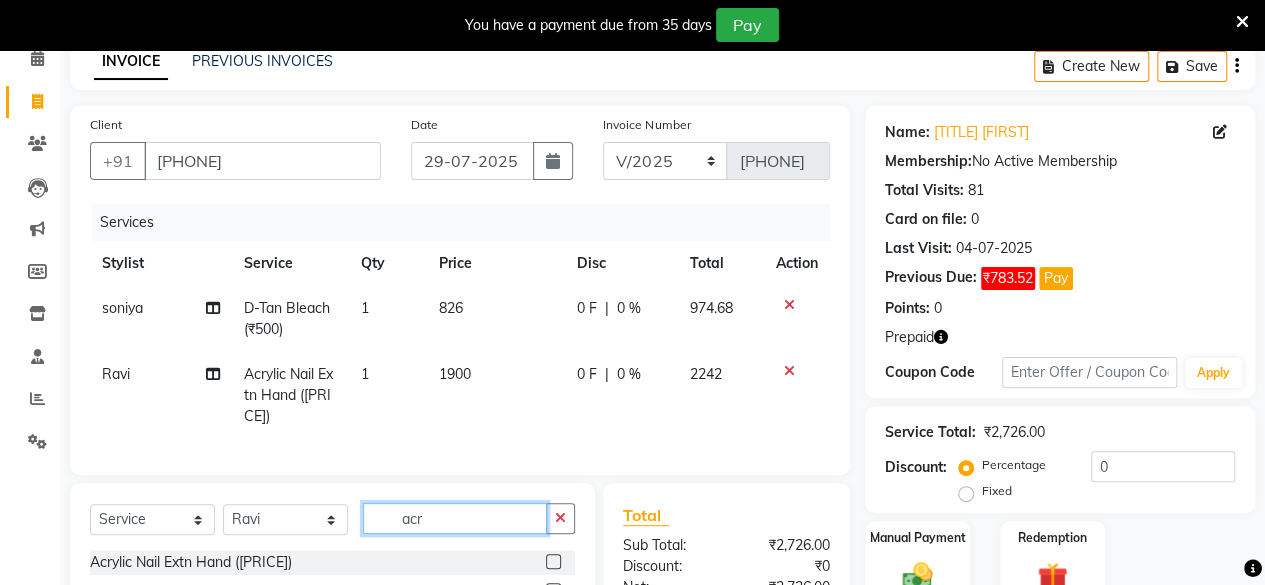 click on "acr" 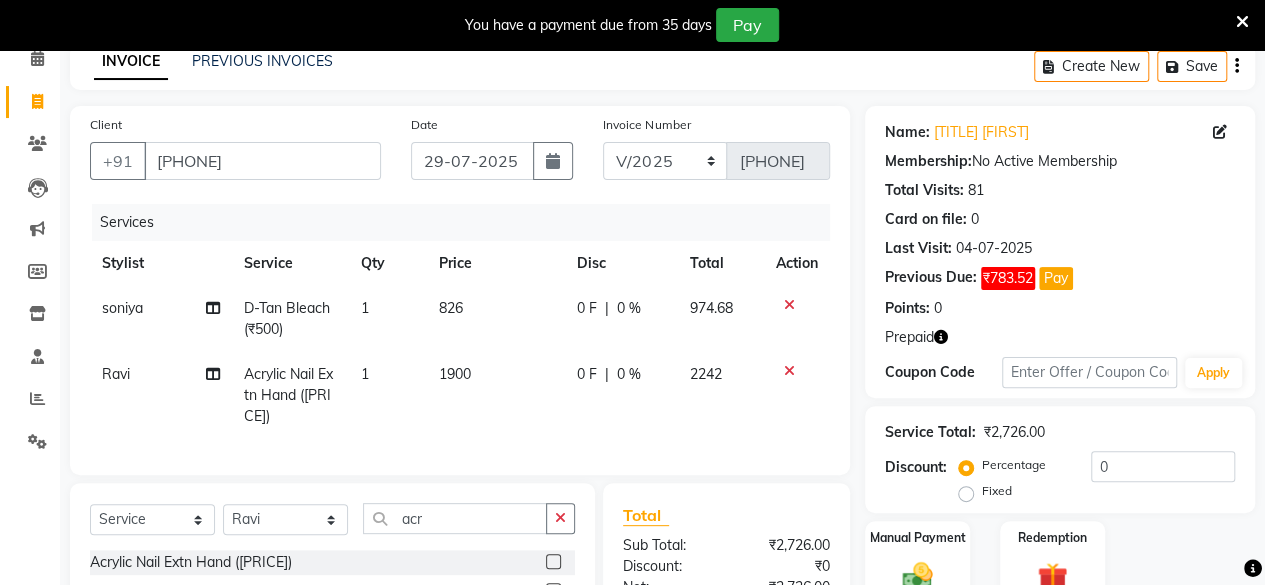 click on "1900" 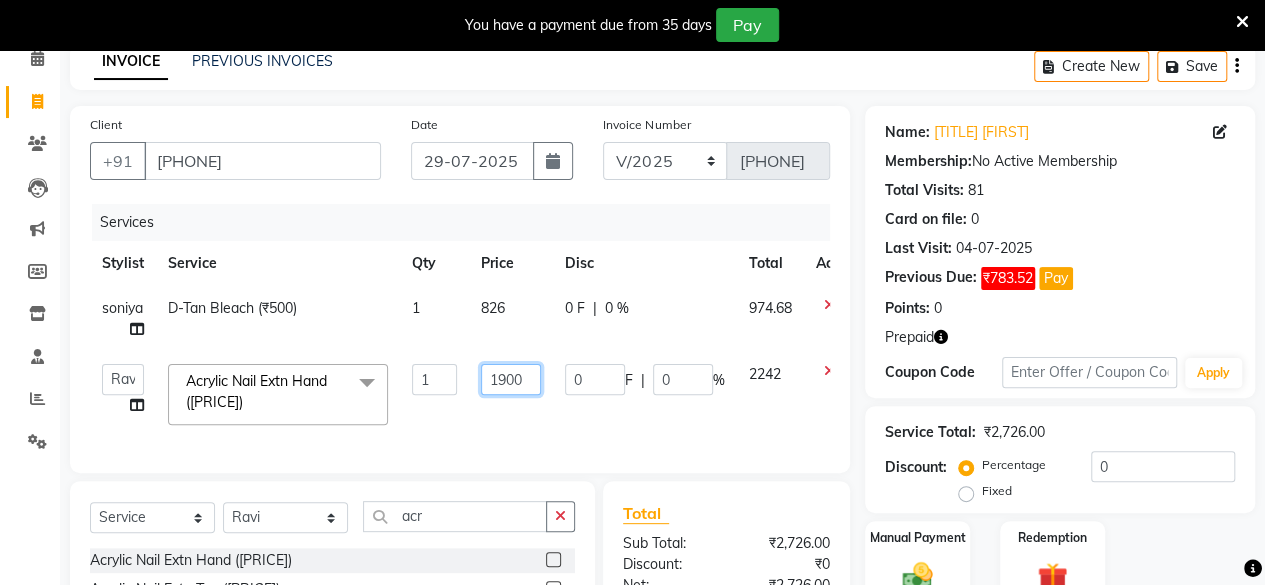 click on "1900" 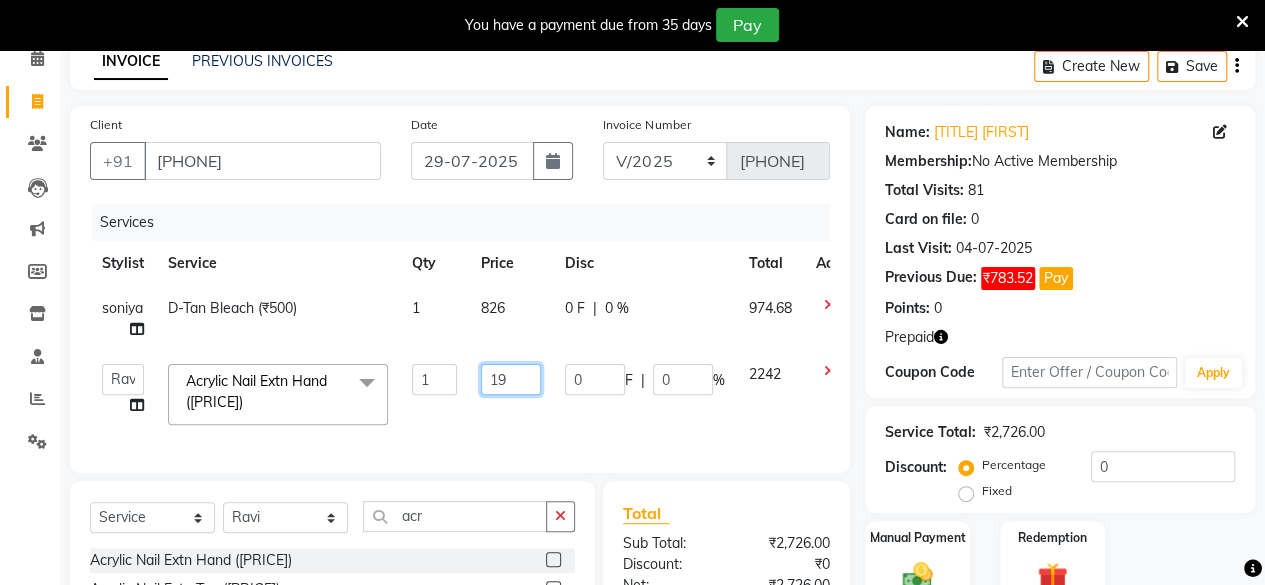 type on "1" 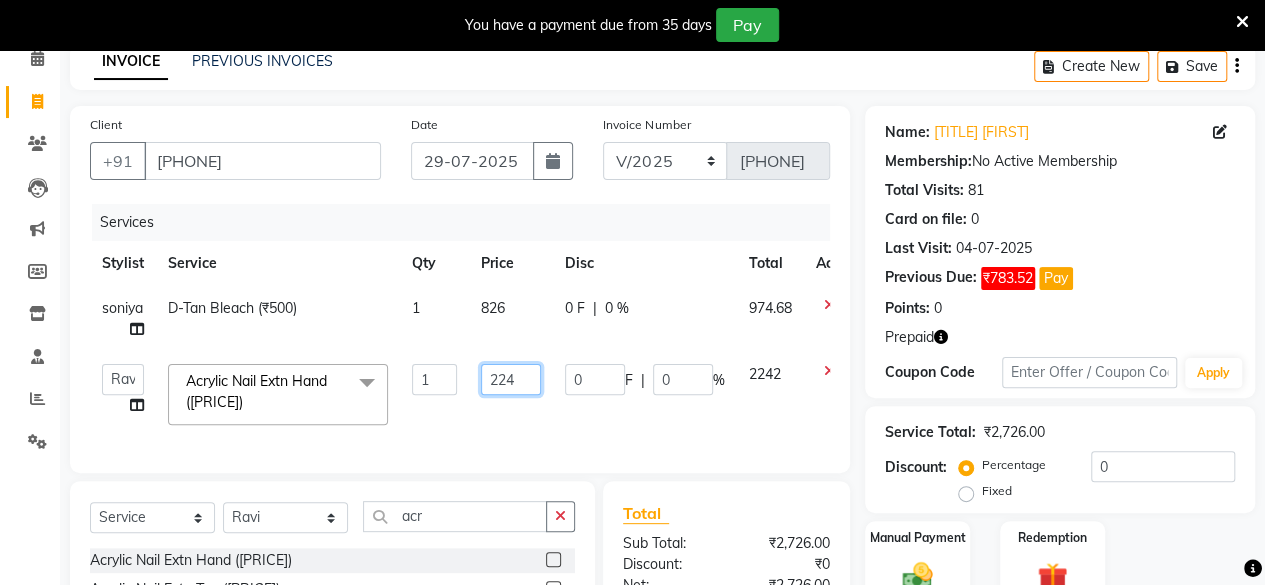 type on "2242" 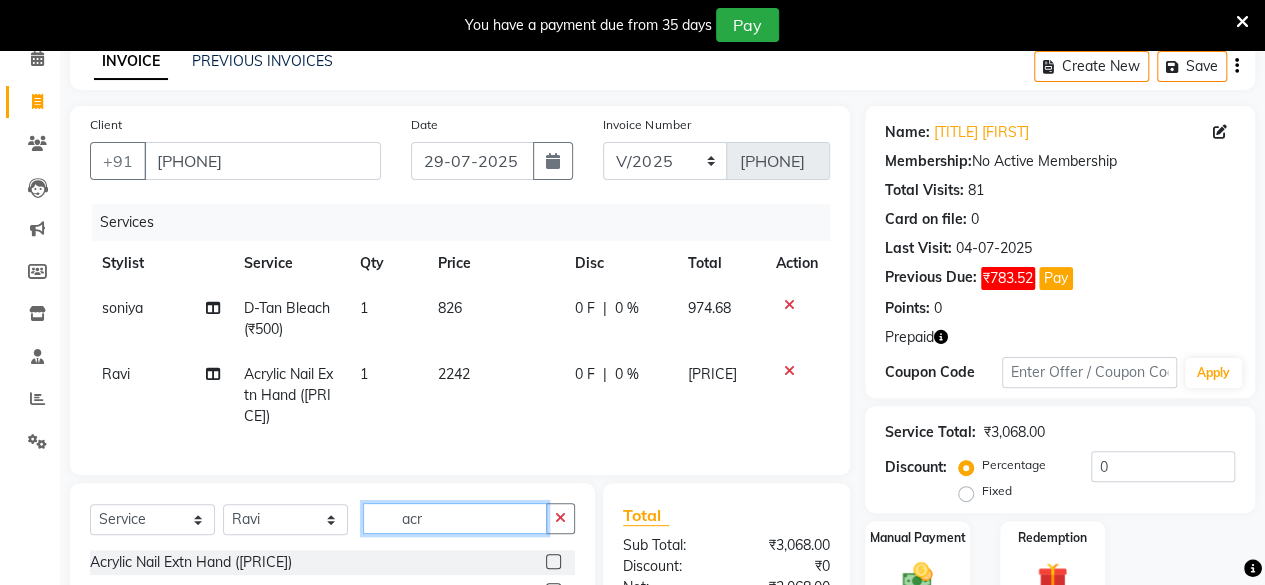 click on "acr" 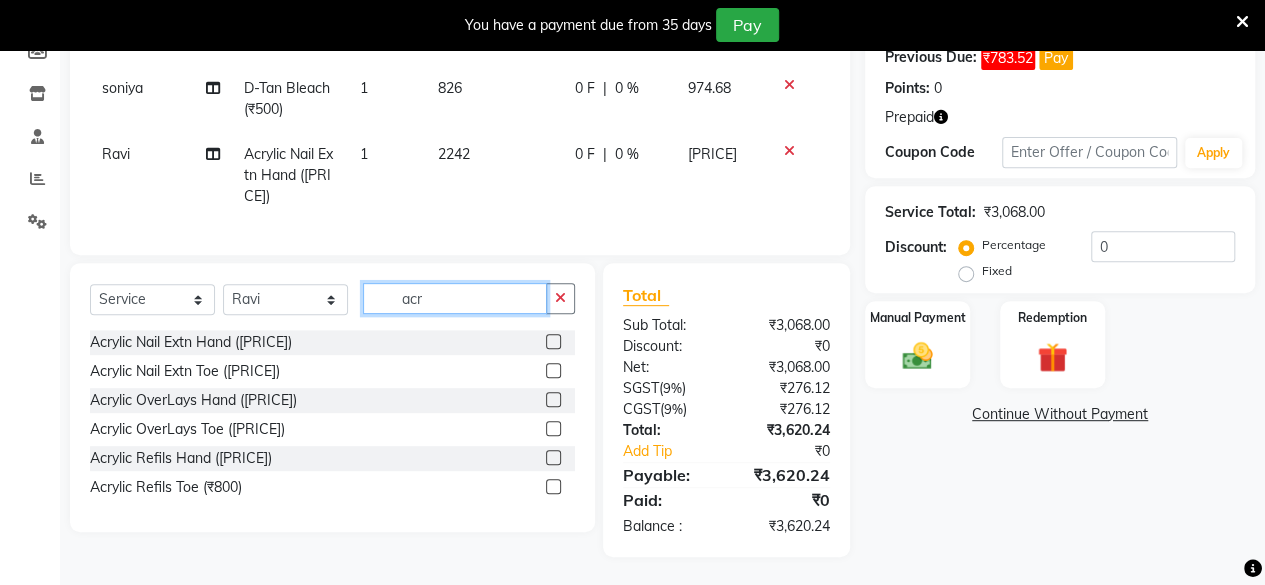 scroll, scrollTop: 328, scrollLeft: 0, axis: vertical 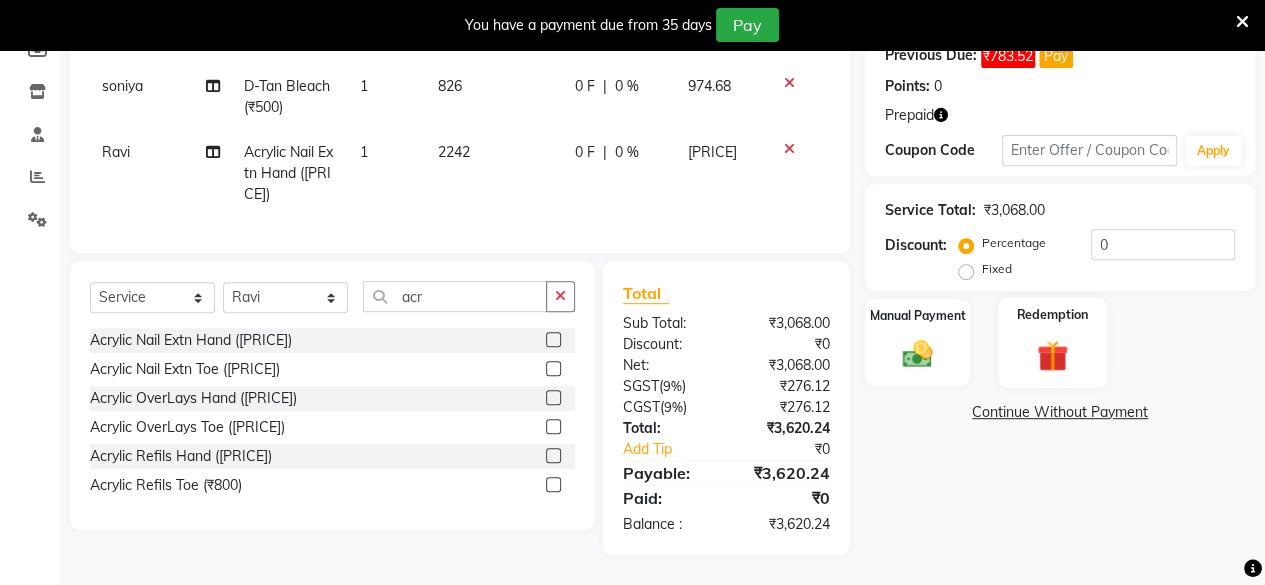 click 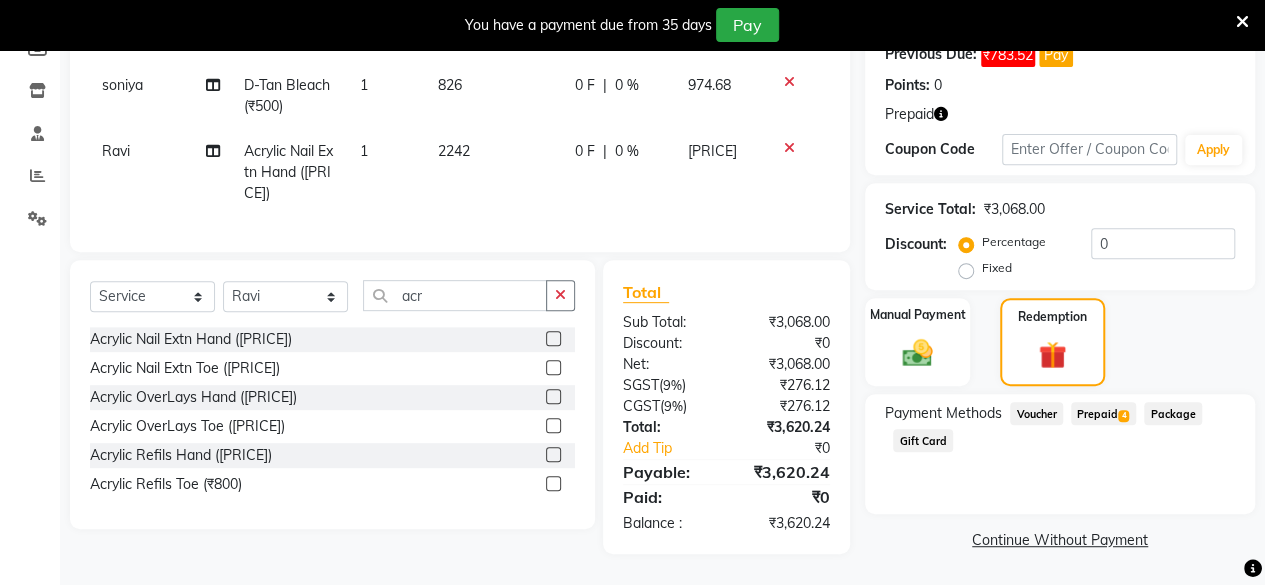 click on "Prepaid  4" 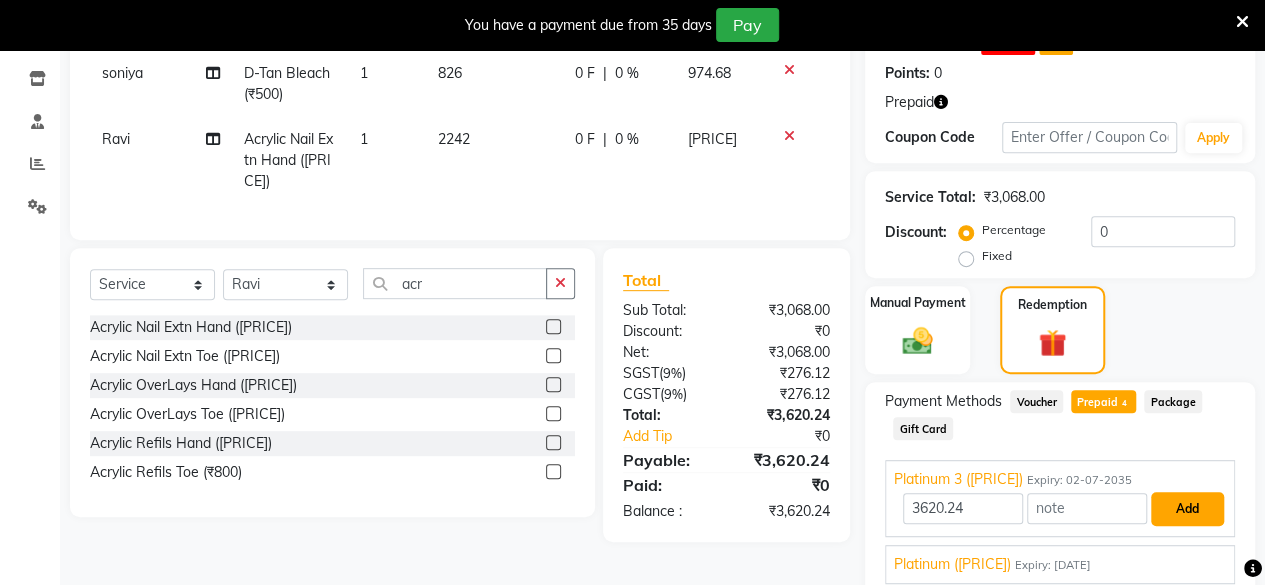 click on "Add" at bounding box center (1187, 509) 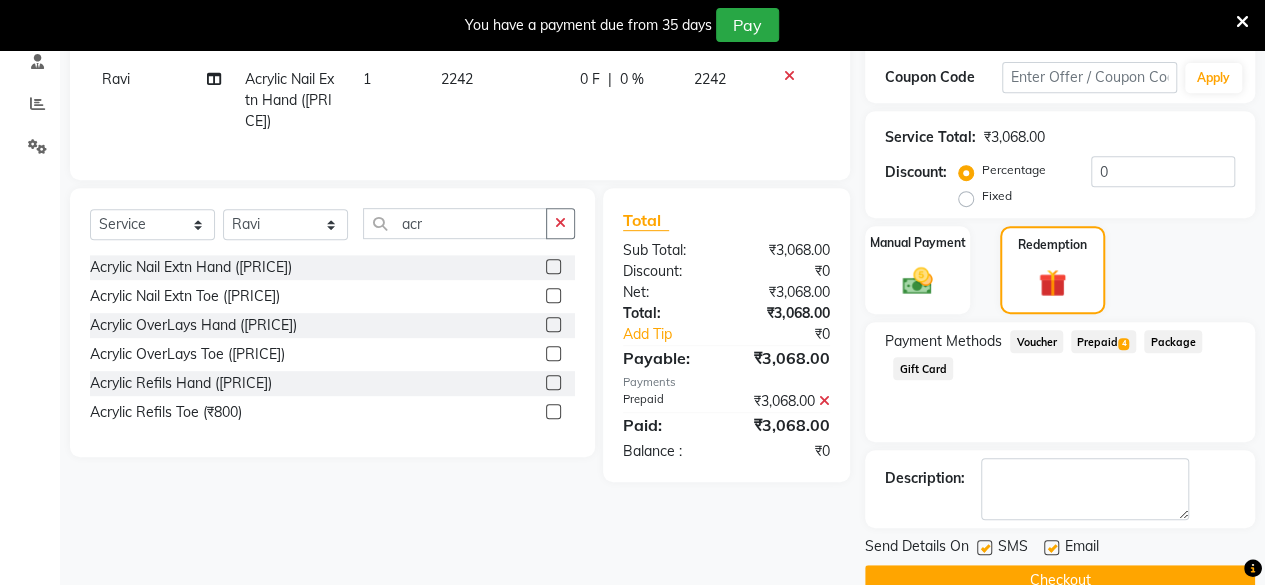 scroll, scrollTop: 427, scrollLeft: 0, axis: vertical 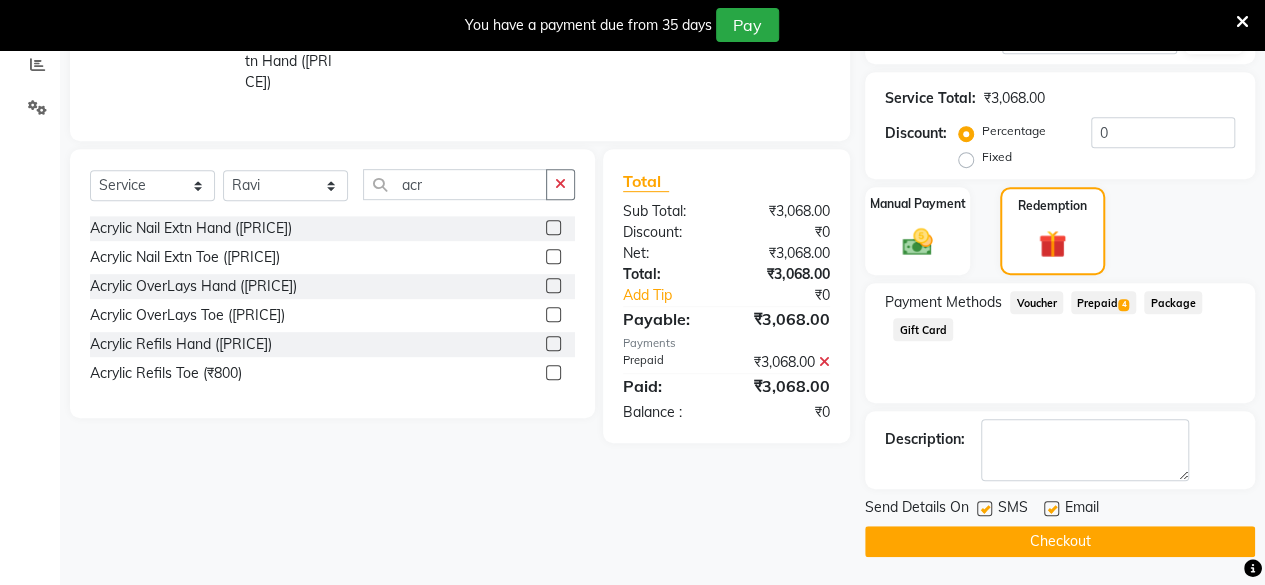 click 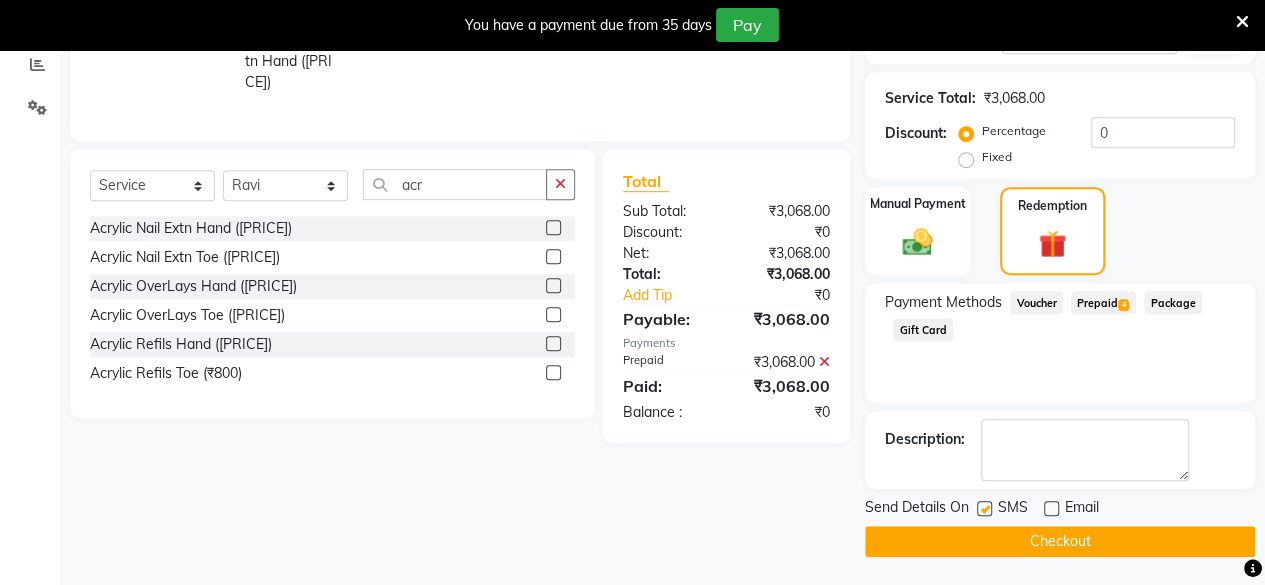 click 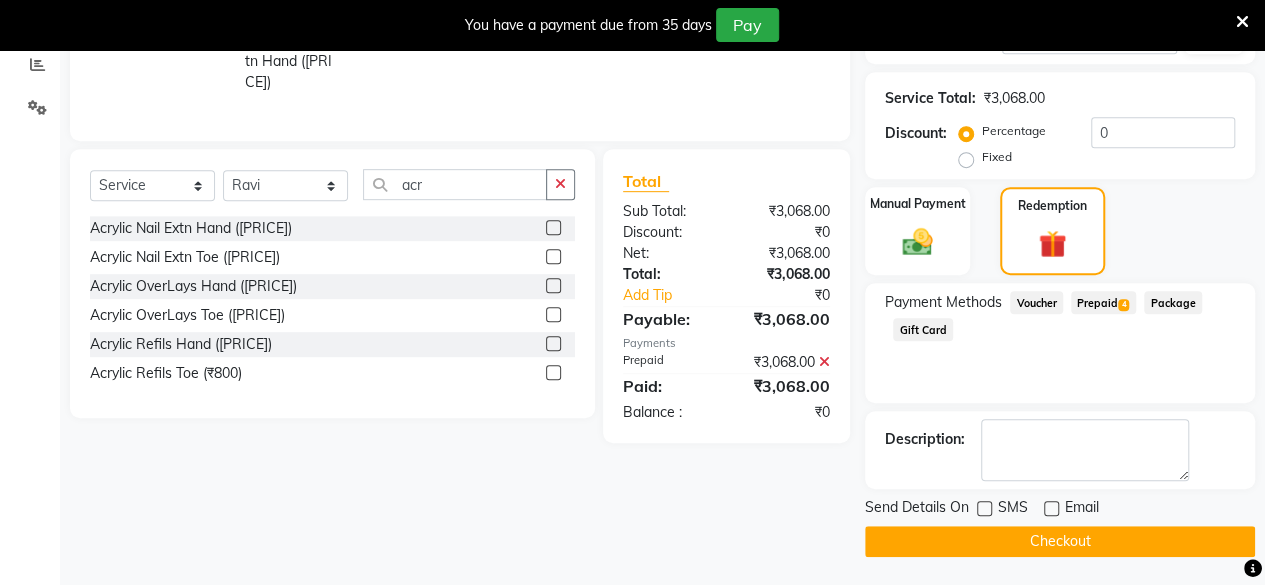 click on "Checkout" 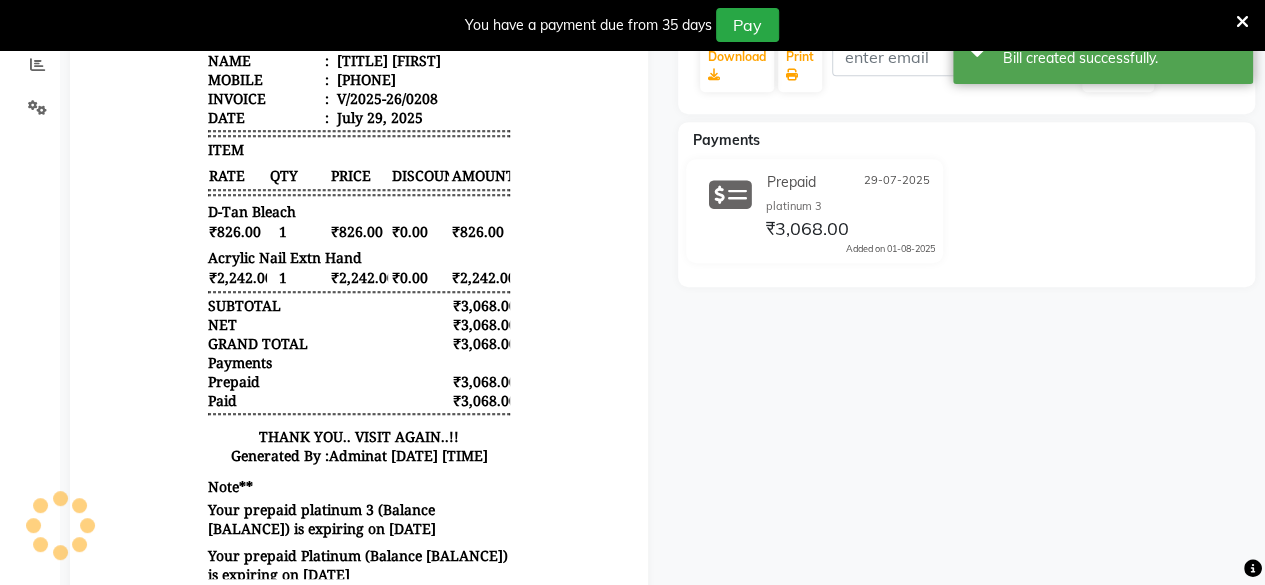 scroll, scrollTop: 0, scrollLeft: 0, axis: both 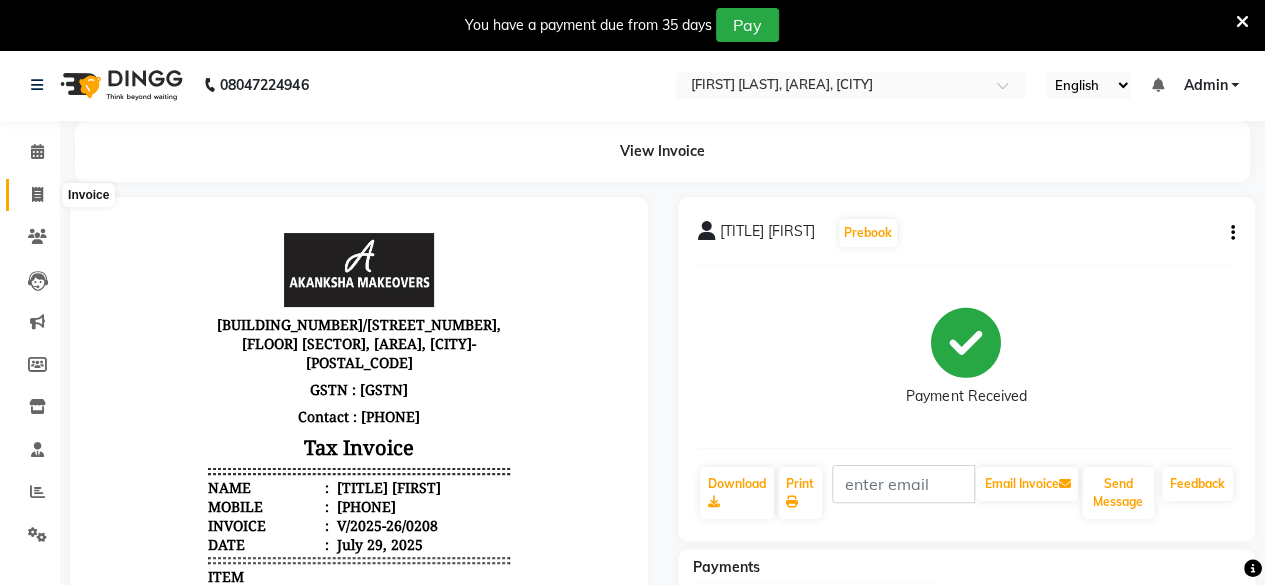 click 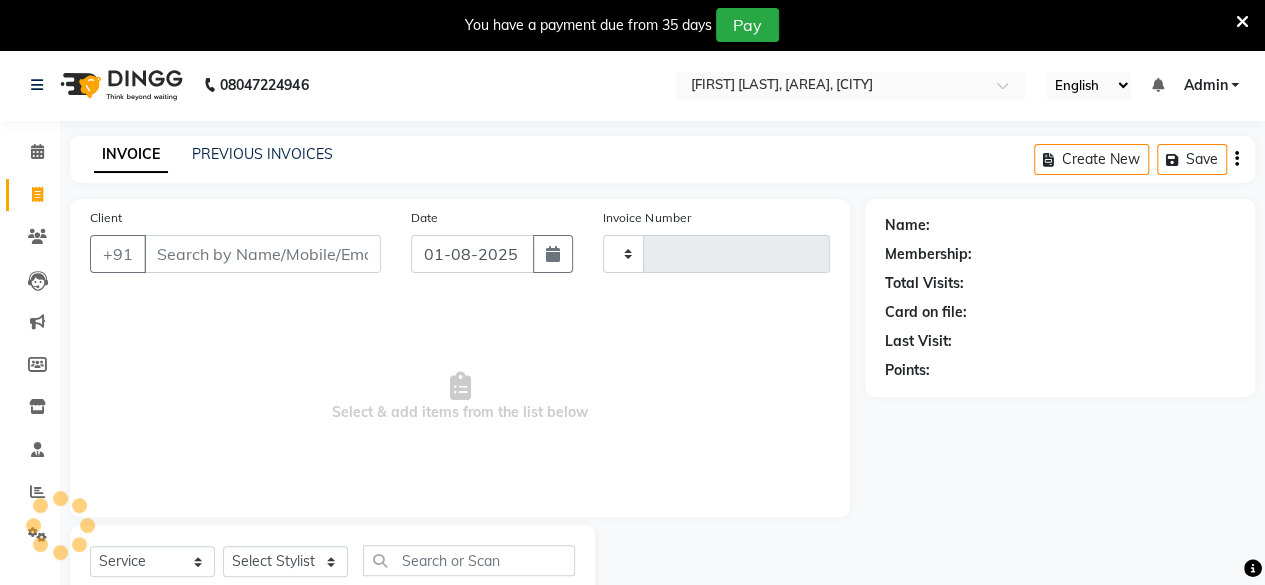 scroll, scrollTop: 64, scrollLeft: 0, axis: vertical 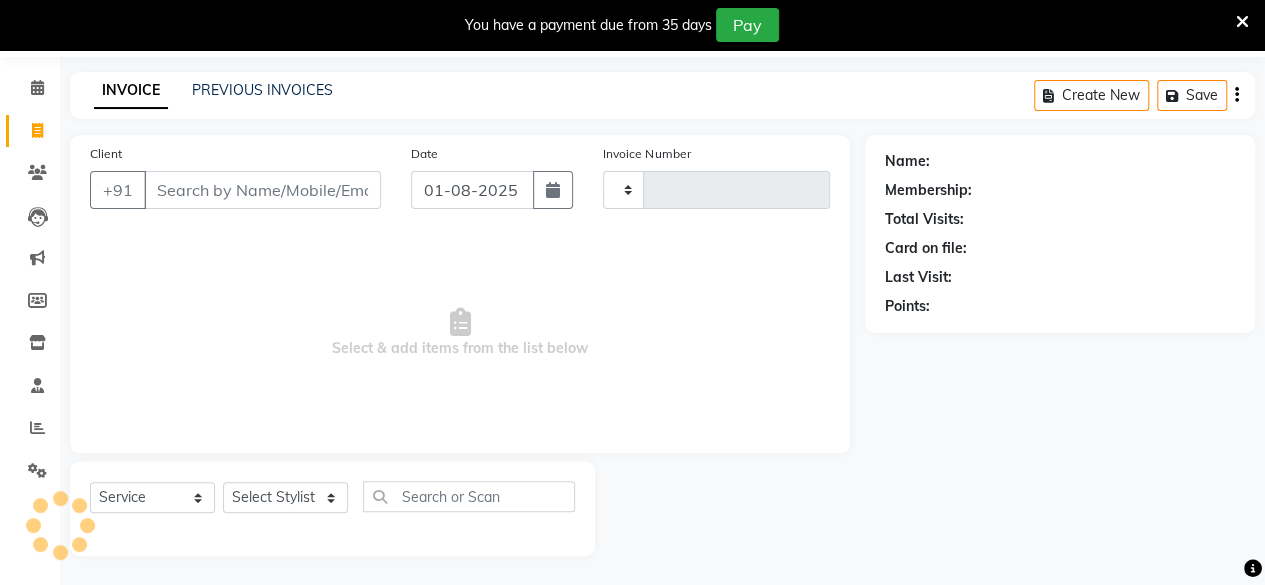 type on "0209" 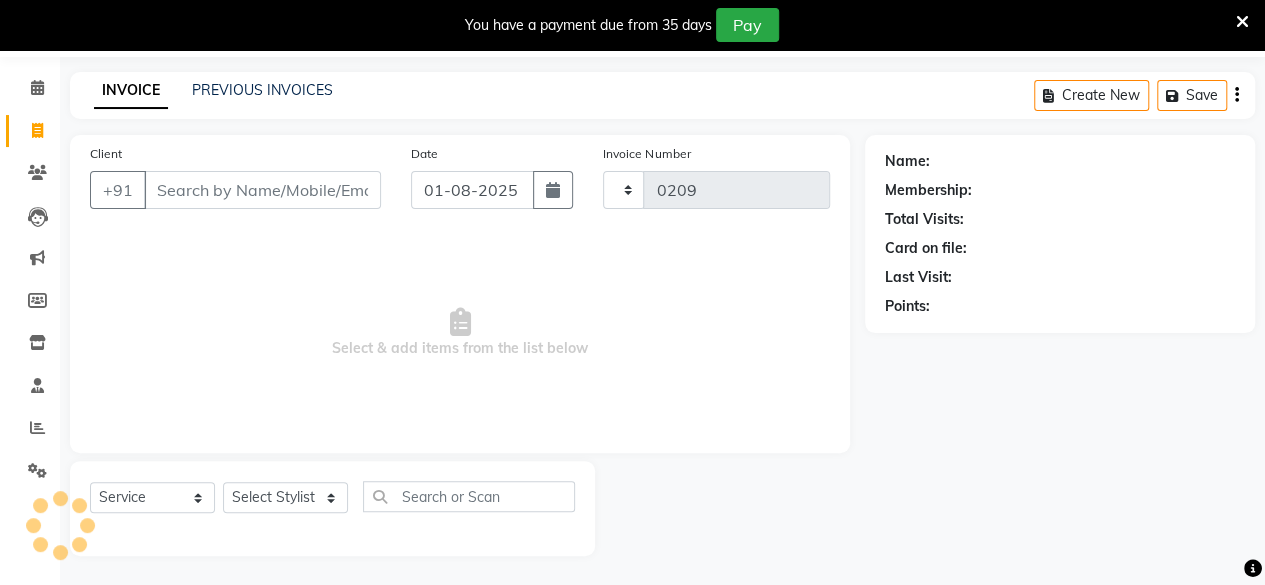 select on "3533" 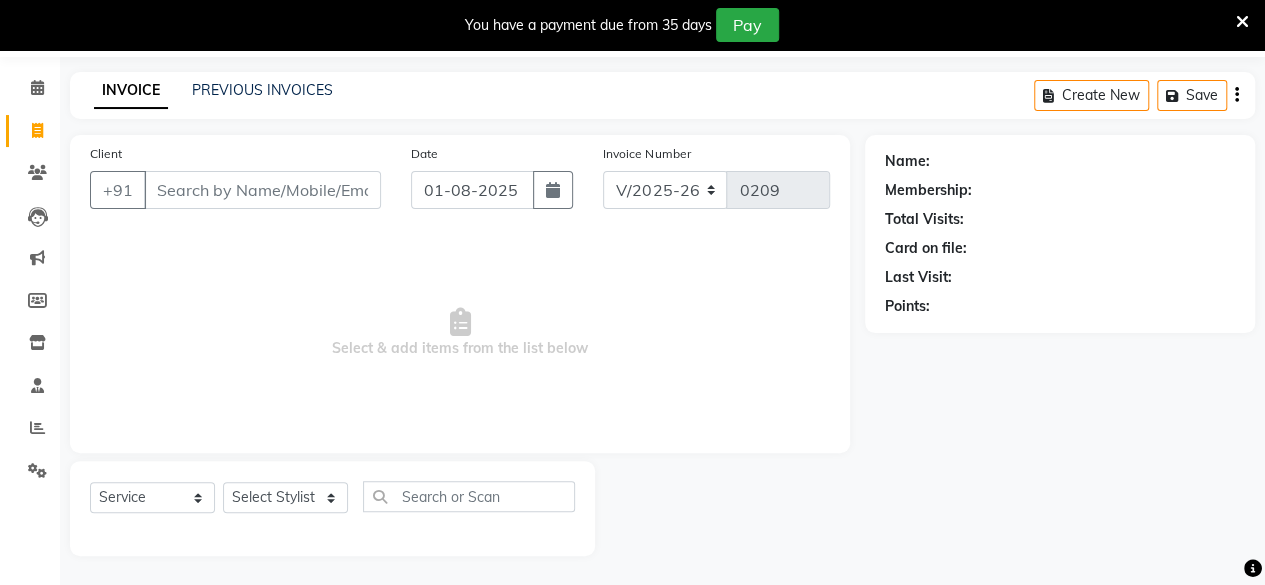 select on "P" 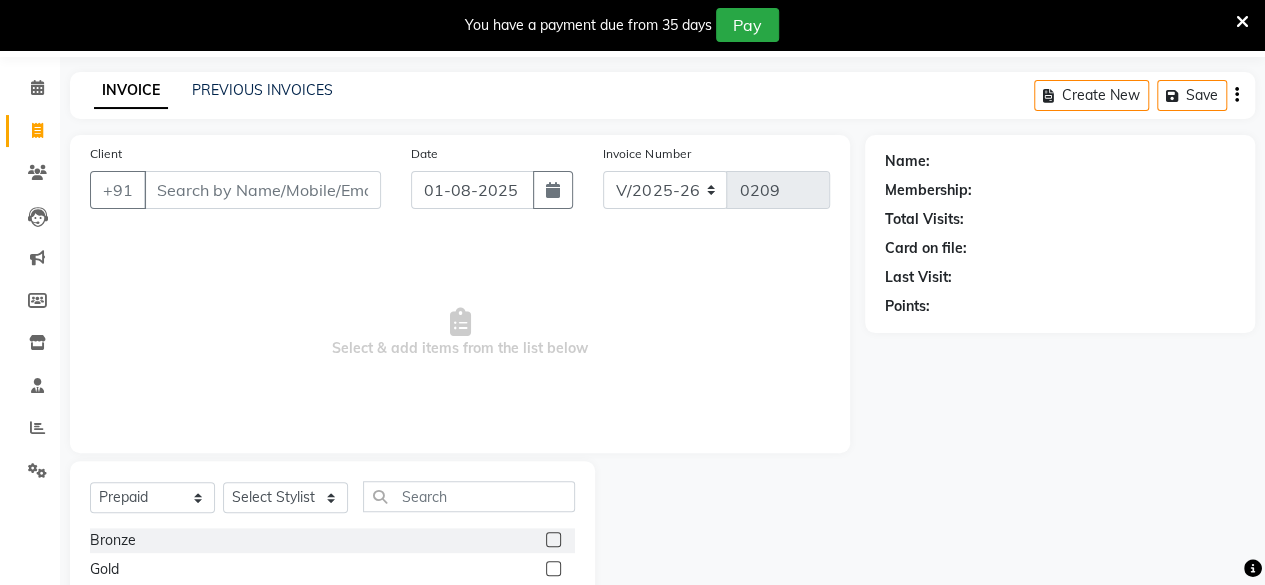 click on "Client" at bounding box center [262, 190] 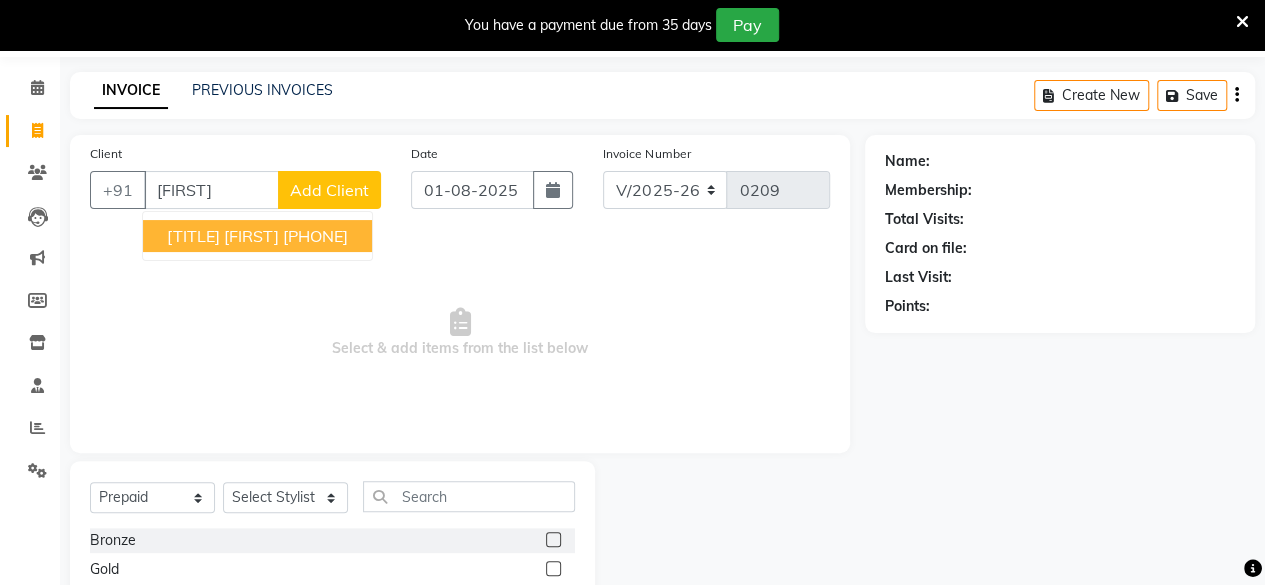click on "[TITLE] [FIRST]" at bounding box center (223, 236) 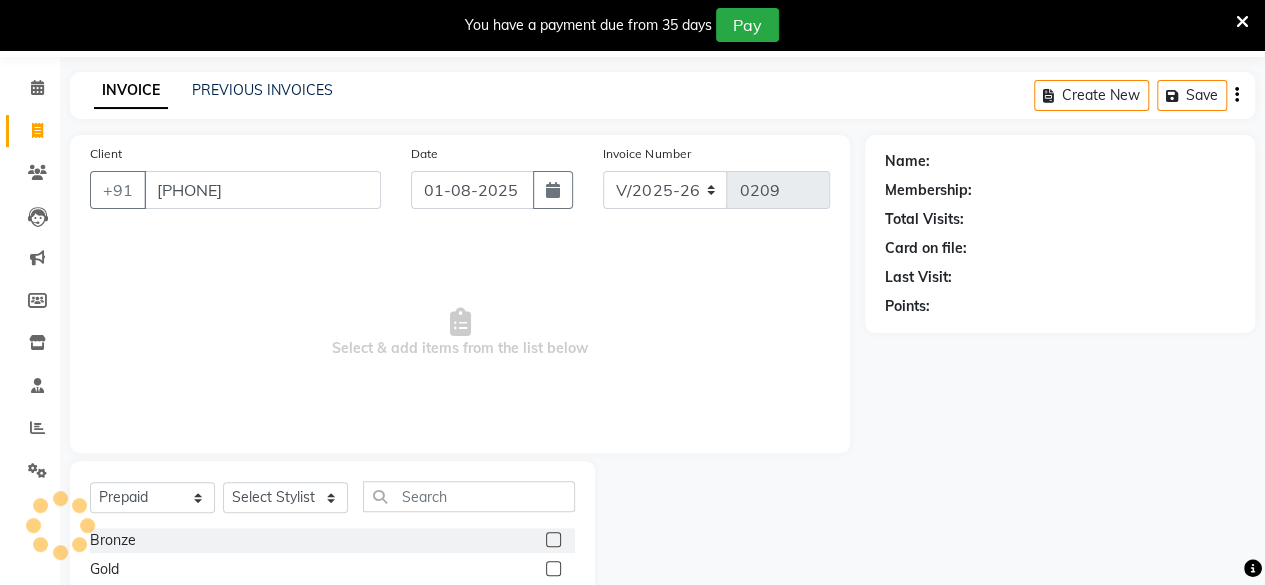 type on "[PHONE]" 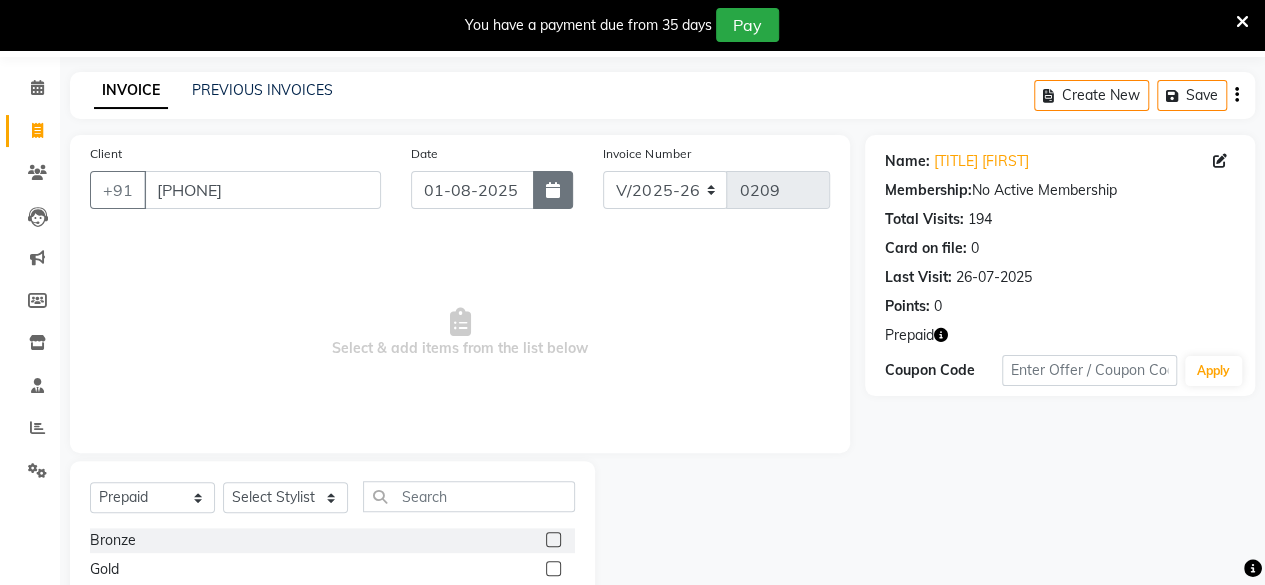 click 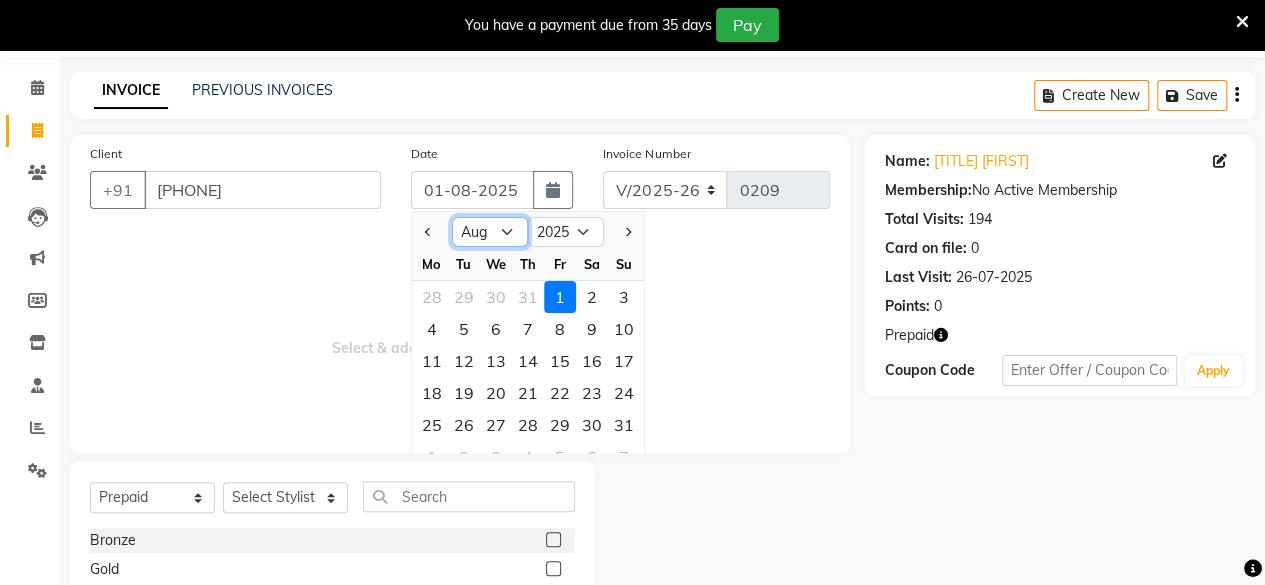 click on "Jan Feb Mar Apr May Jun Jul Aug Sep Oct Nov Dec" 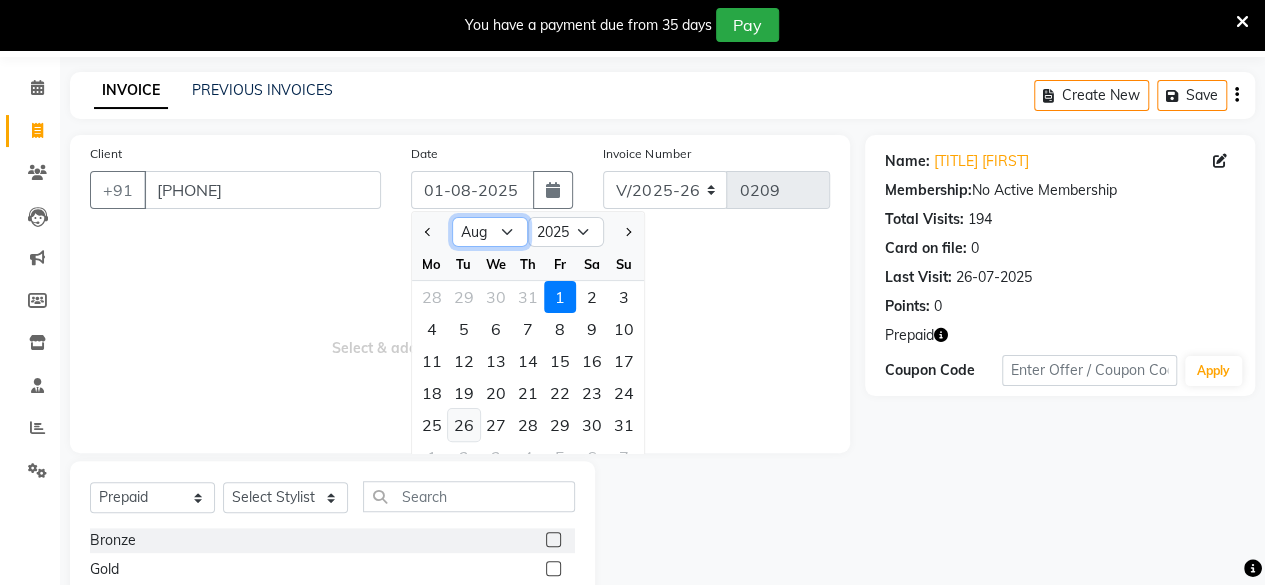 select on "7" 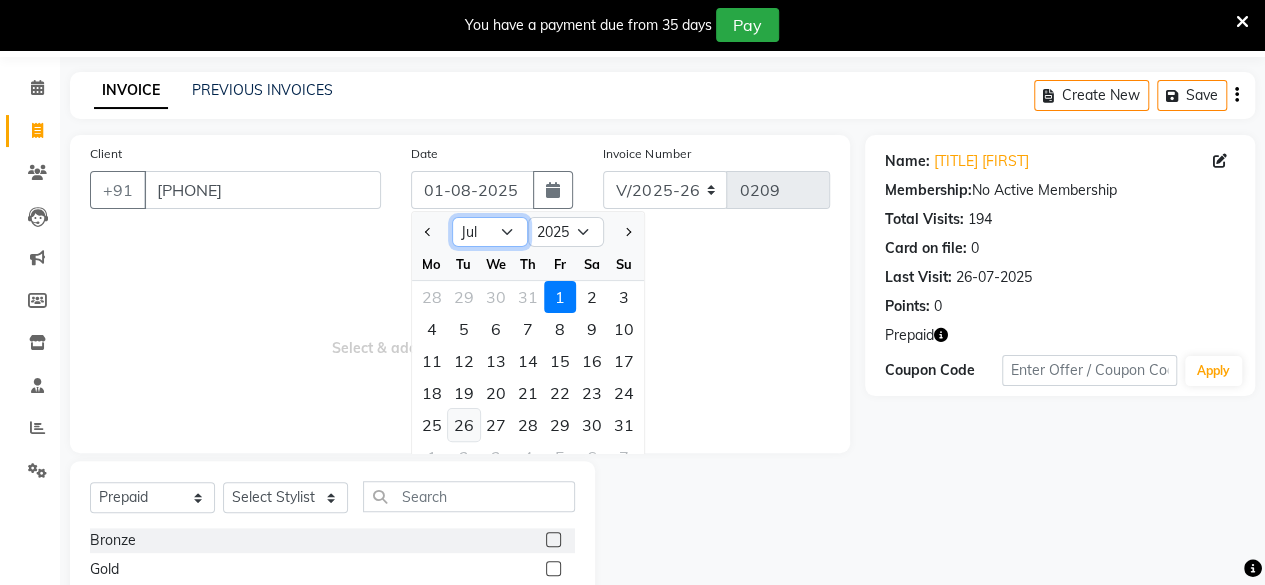 click on "Jan Feb Mar Apr May Jun Jul Aug Sep Oct Nov Dec" 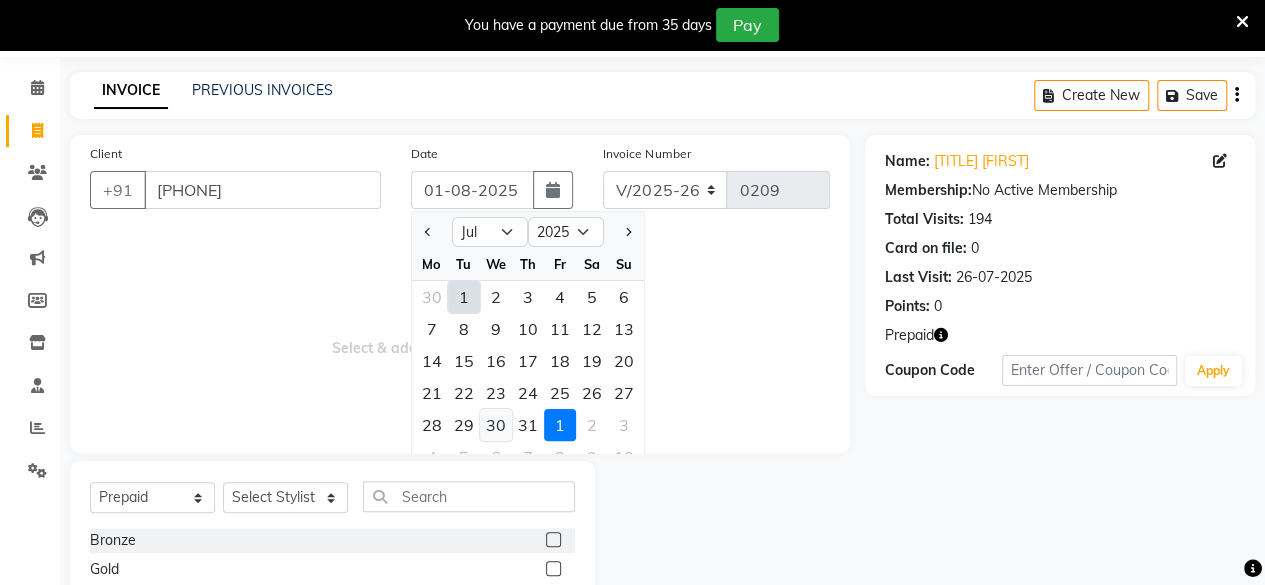 click on "30" 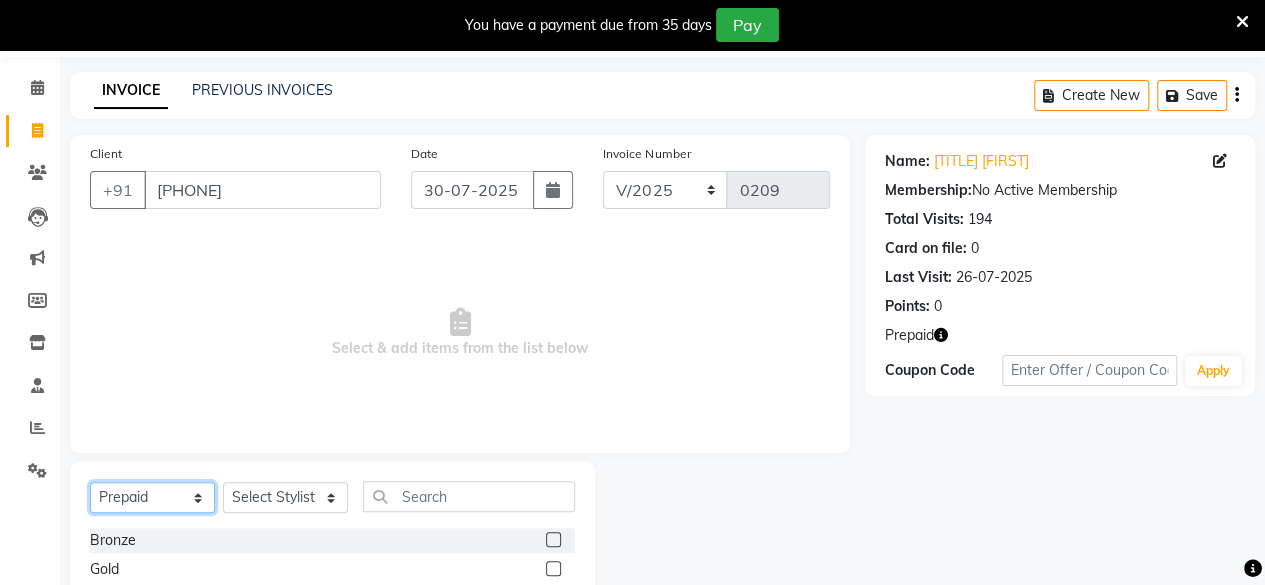 click on "Select  Service  Product  Membership  Package Voucher Prepaid Gift Card" 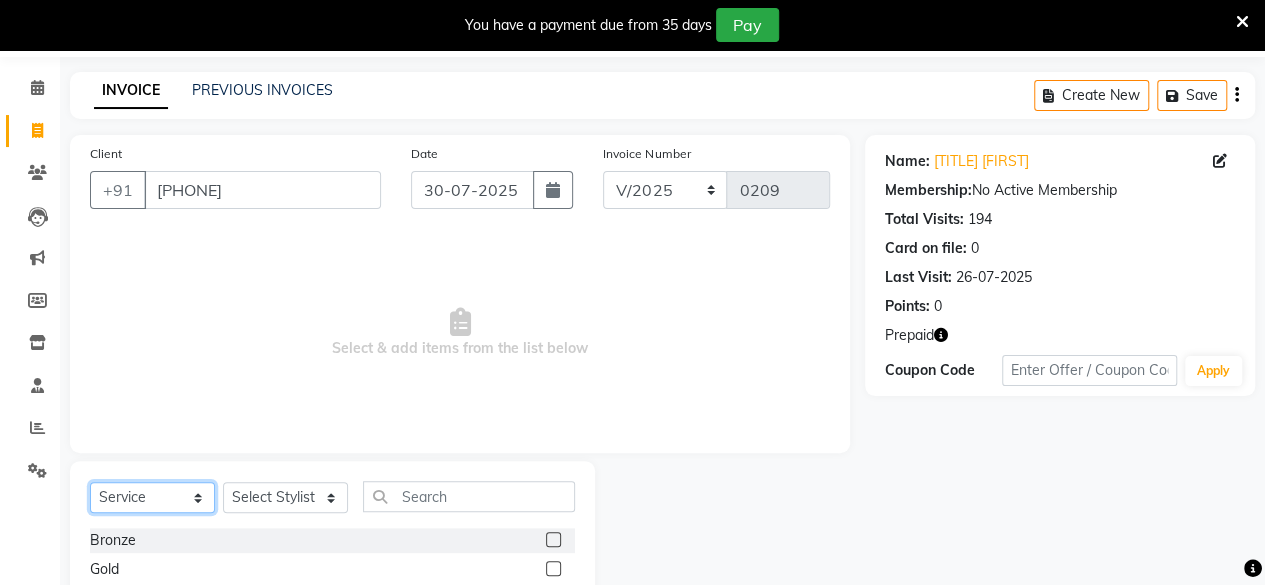 click on "Select  Service  Product  Membership  Package Voucher Prepaid Gift Card" 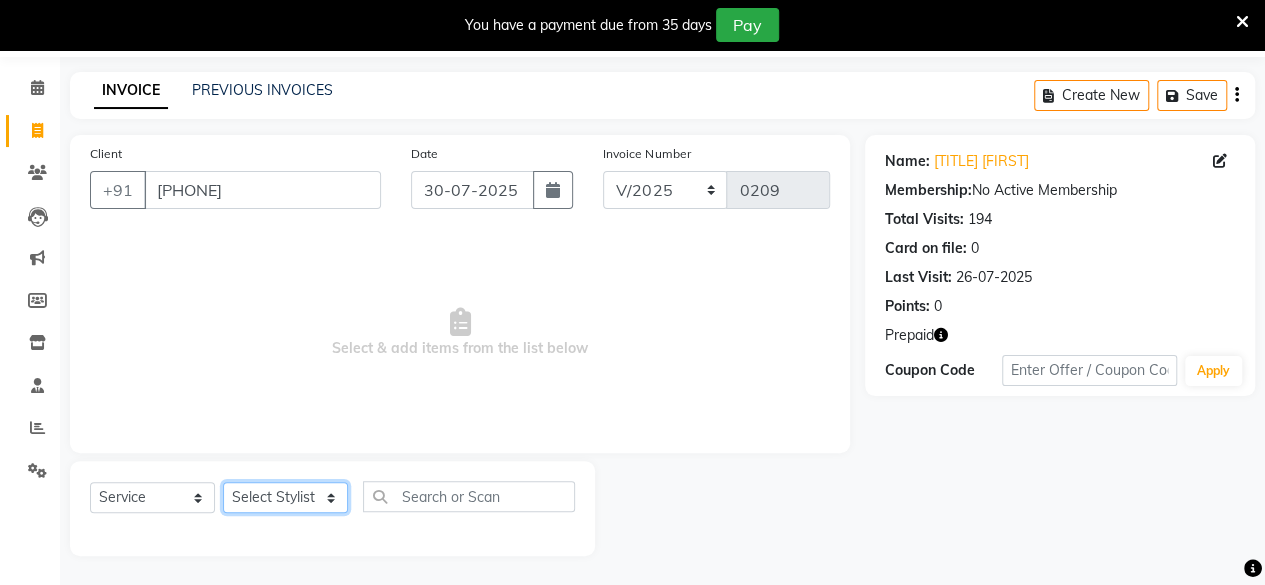 click on "Select Stylist [FIRST] [FIRST] [FIRST] [FIRST] [FIRST] [FIRST] [FIRST] [FIRST] [FIRST] [FIRST] [FIRST] [FIRST]" 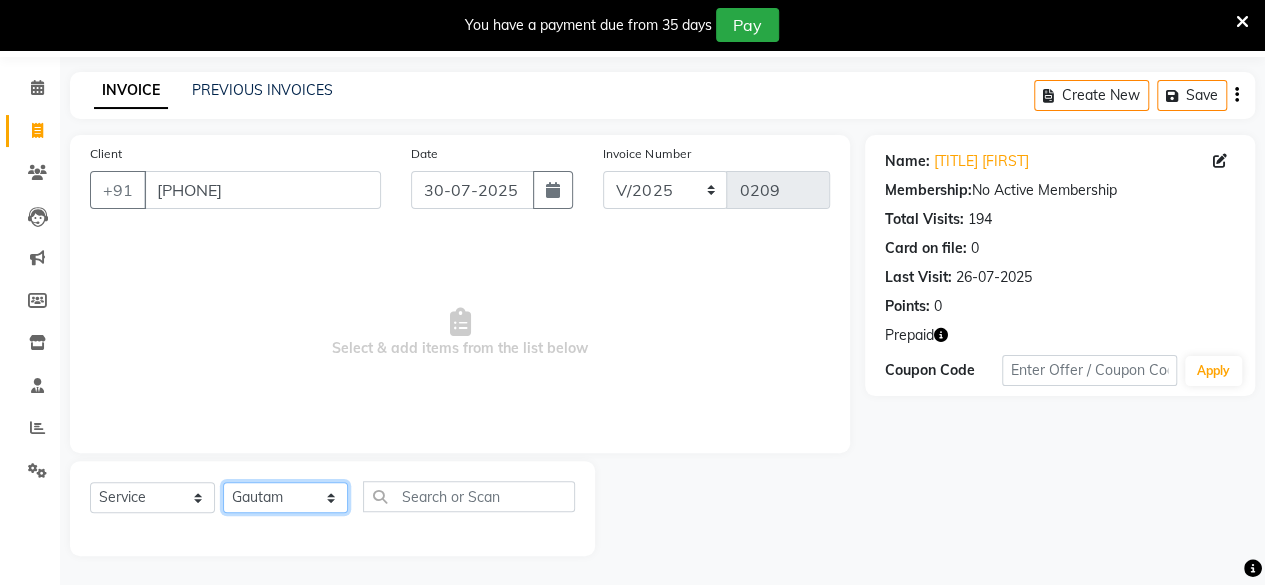 click on "Select Stylist [FIRST] [FIRST] [FIRST] [FIRST] [FIRST] [FIRST] [FIRST] [FIRST] [FIRST] [FIRST] [FIRST] [FIRST]" 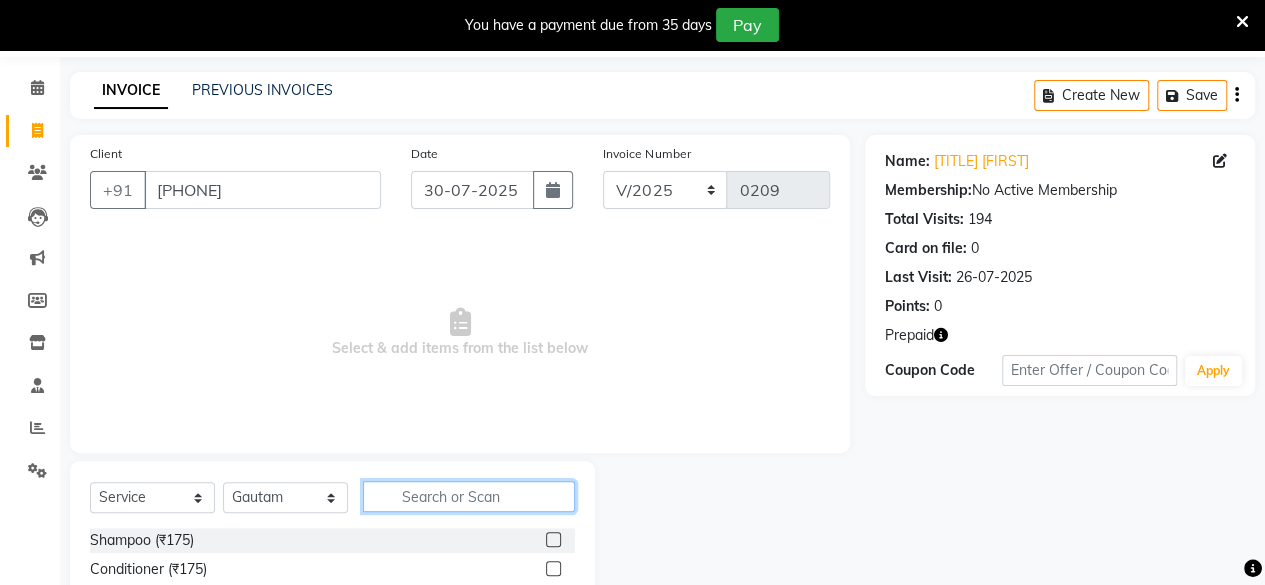 click 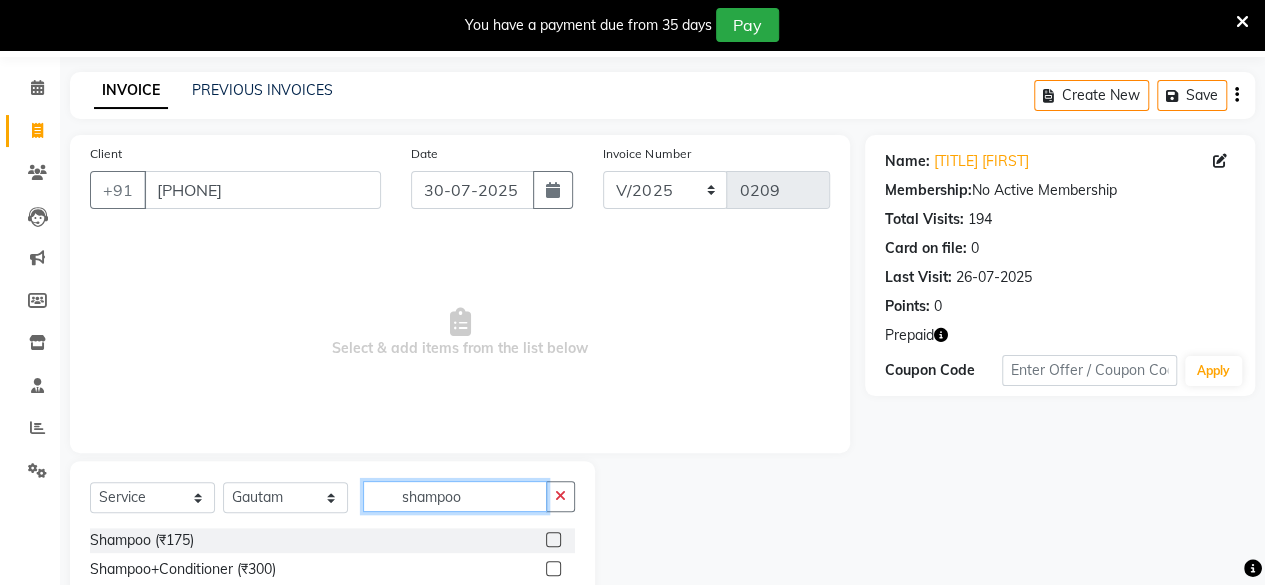 type on "shampoo" 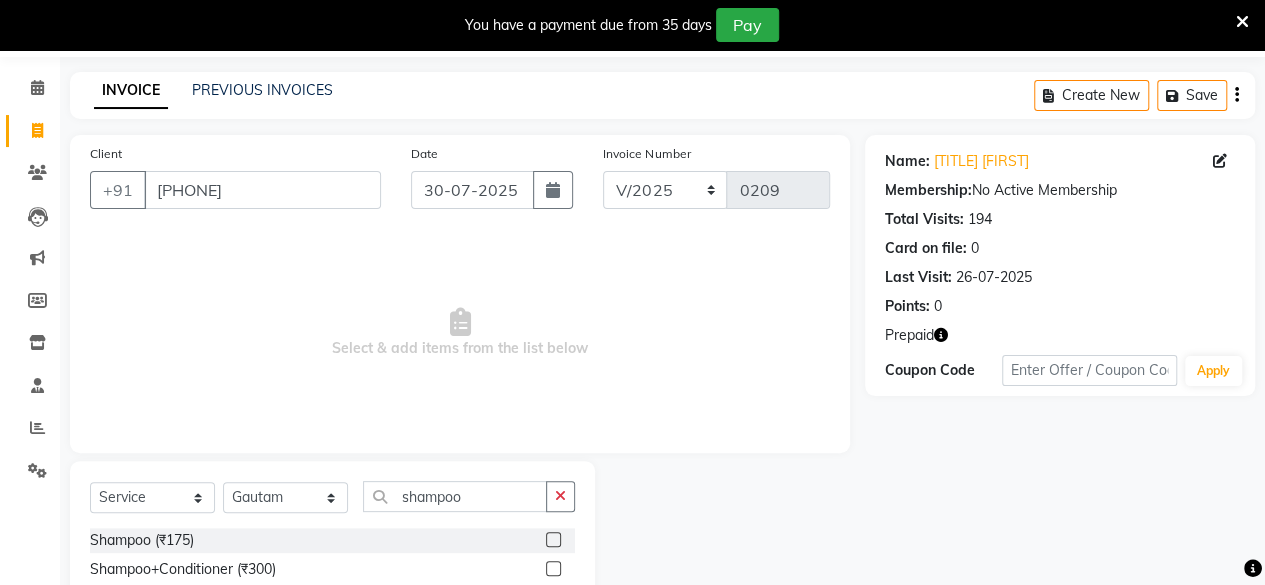 click 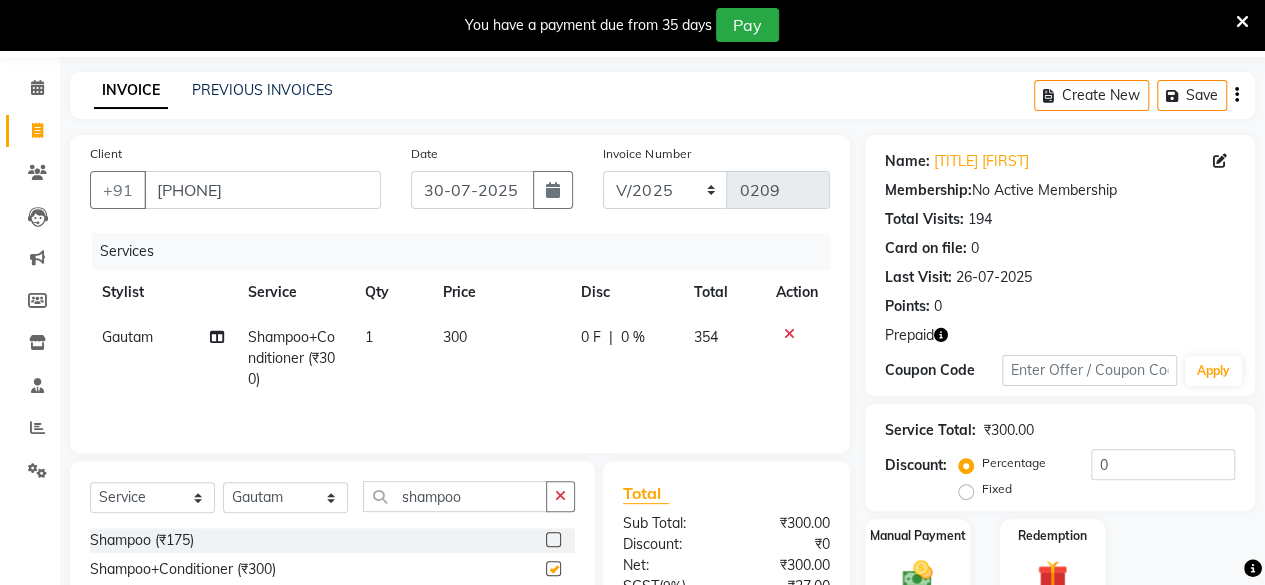 checkbox on "false" 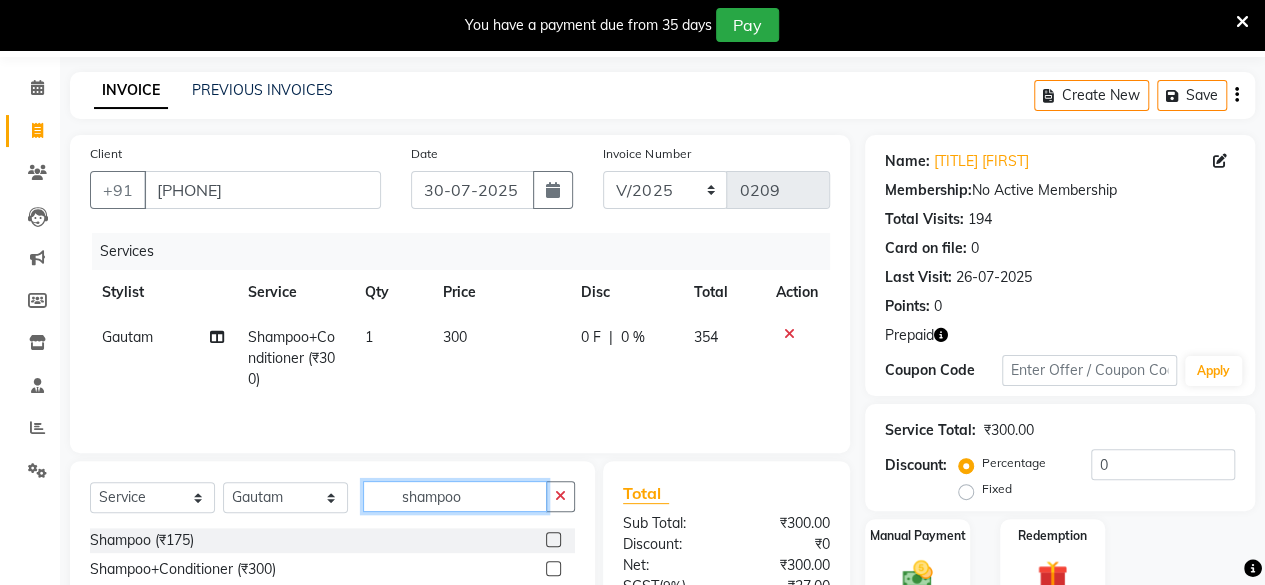click on "shampoo" 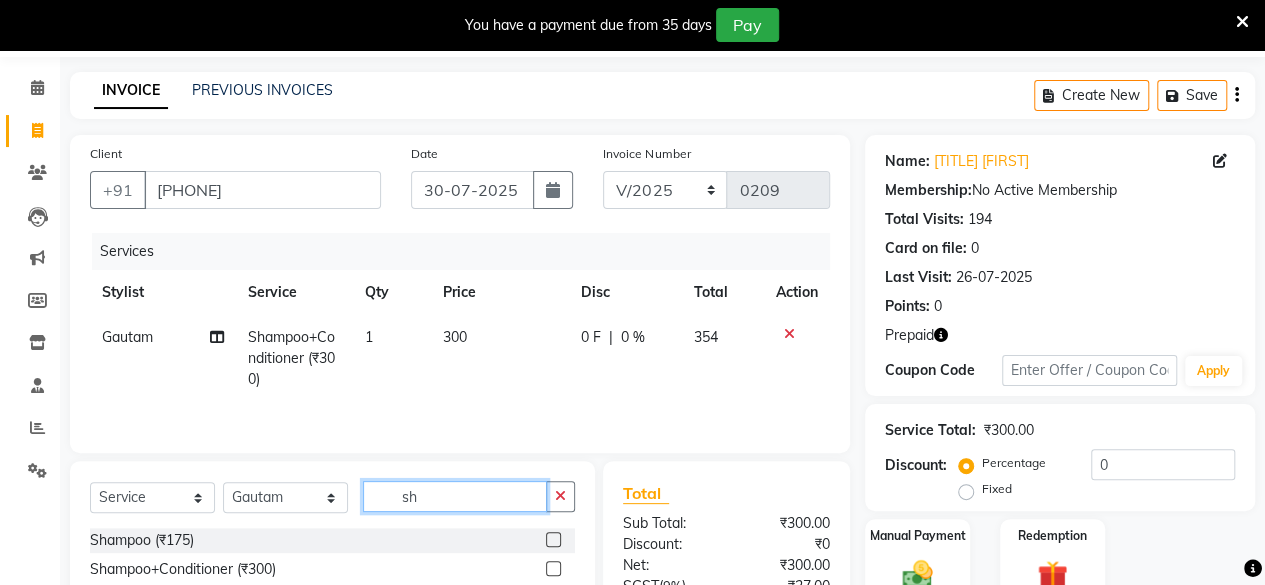 type on "s" 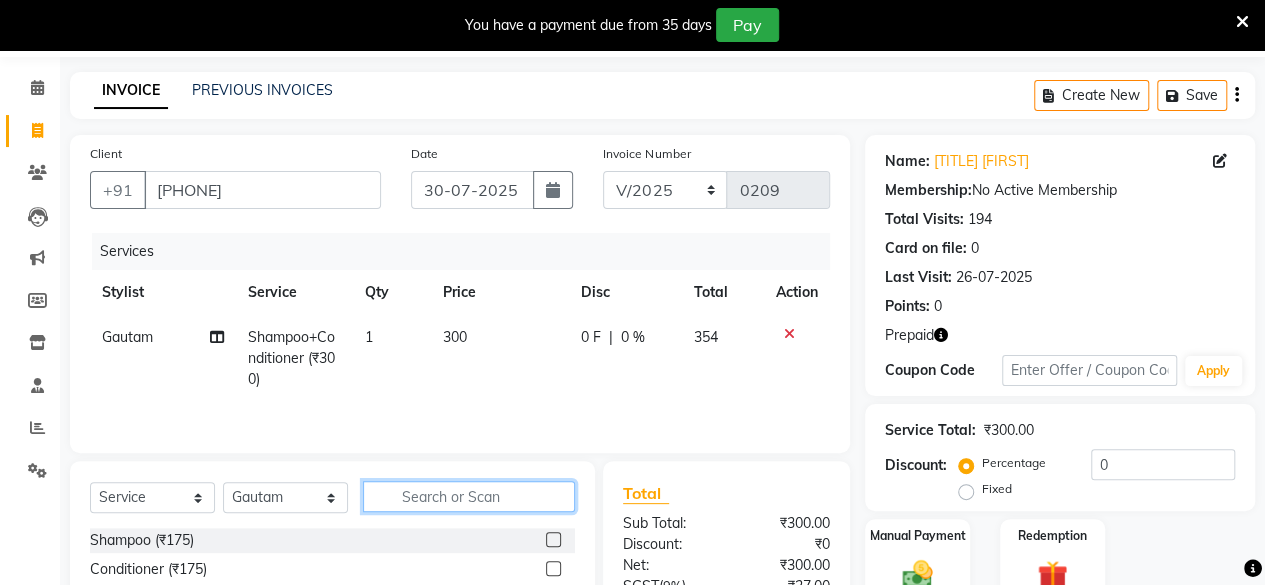 type on "i" 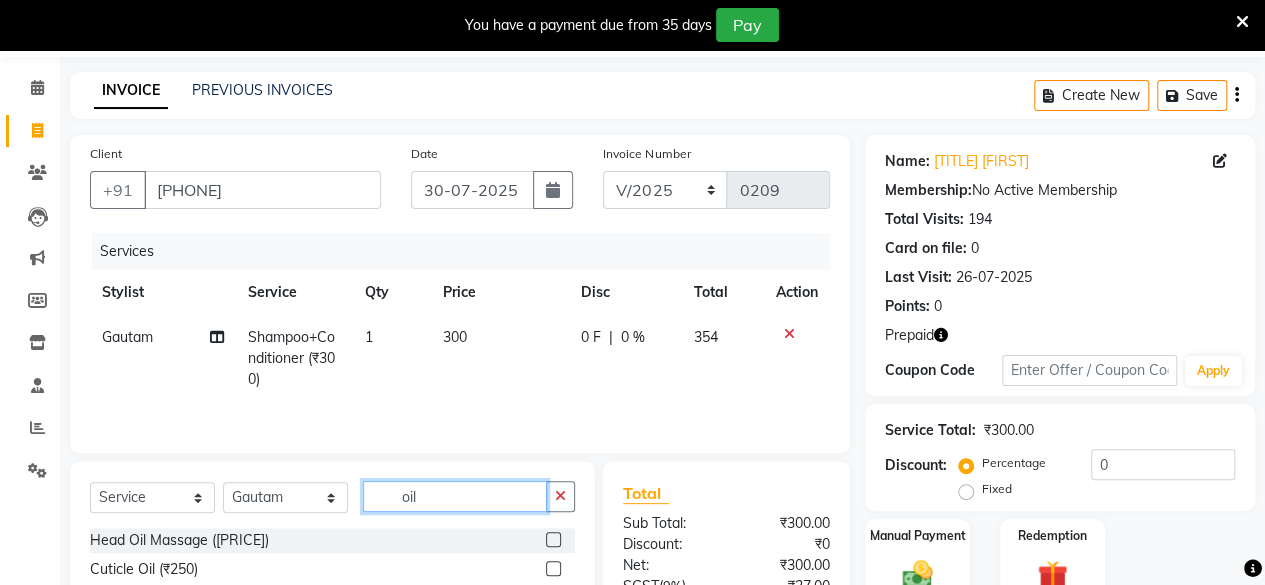 type on "oil" 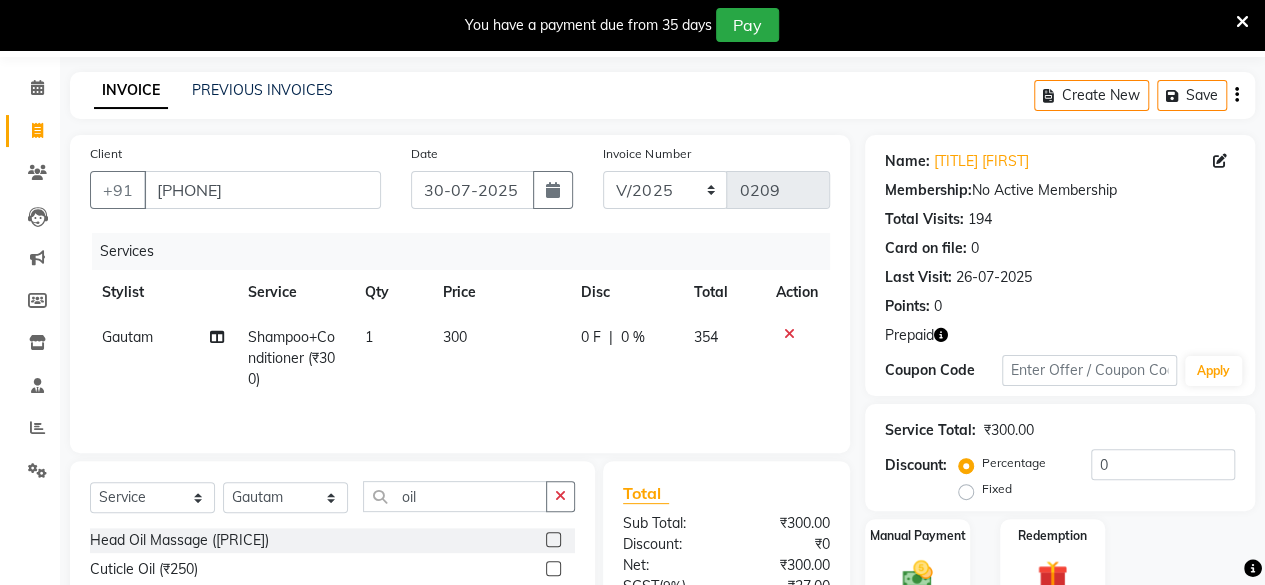 click 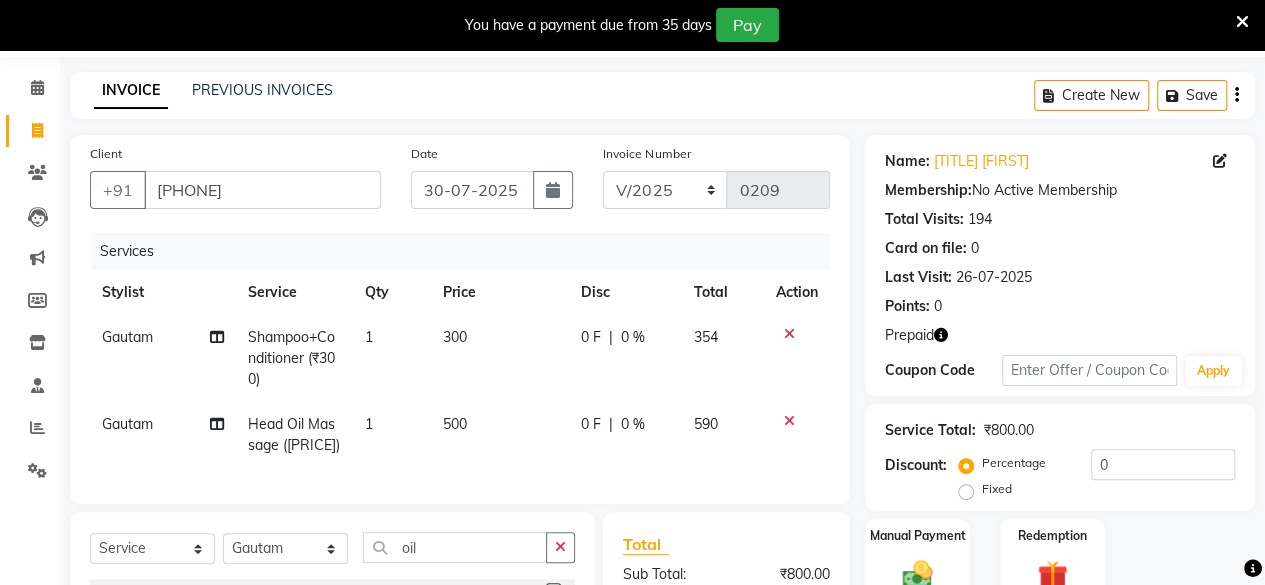 checkbox on "false" 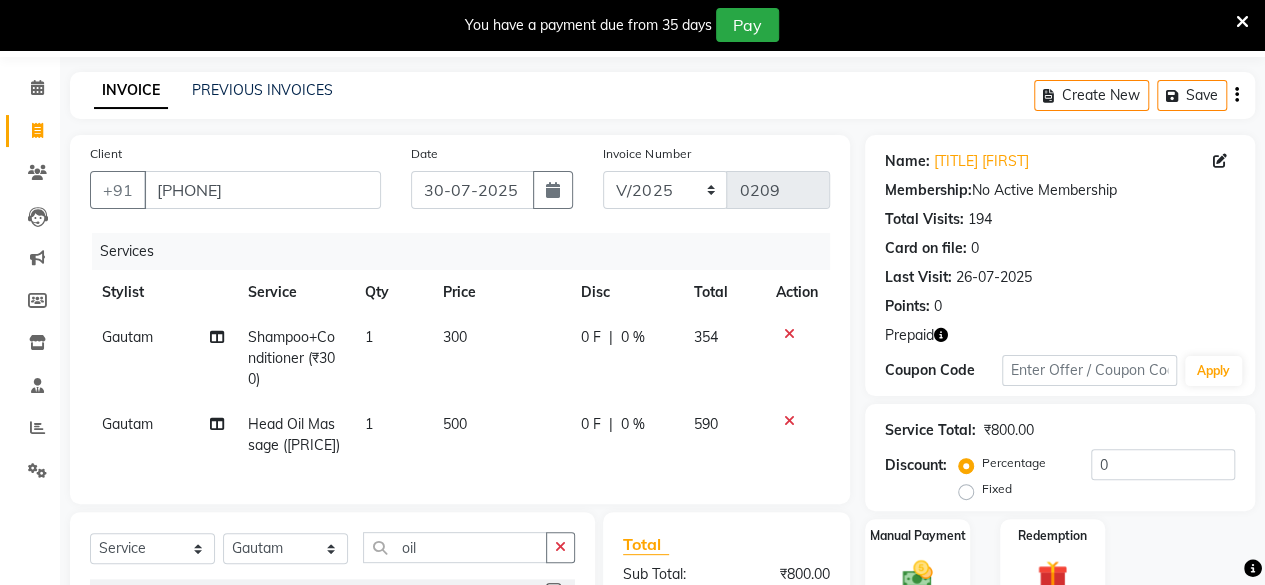 scroll, scrollTop: 328, scrollLeft: 0, axis: vertical 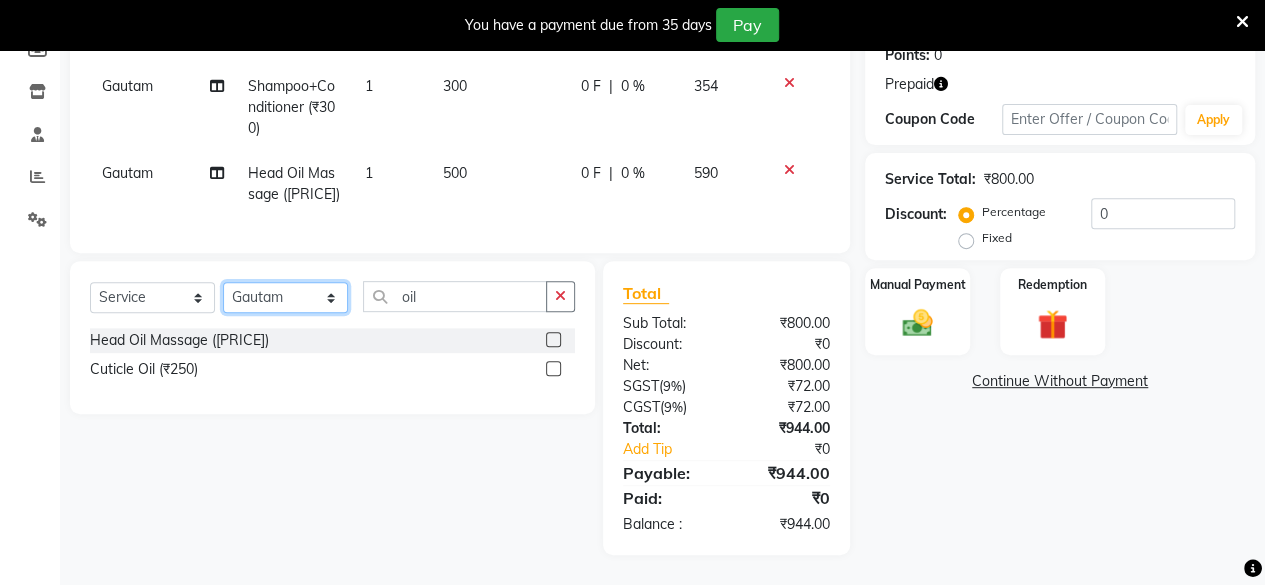 click on "Select Stylist [FIRST] [FIRST] [FIRST] [FIRST] [FIRST] [FIRST] [FIRST] [FIRST] [FIRST] [FIRST] [FIRST] [FIRST]" 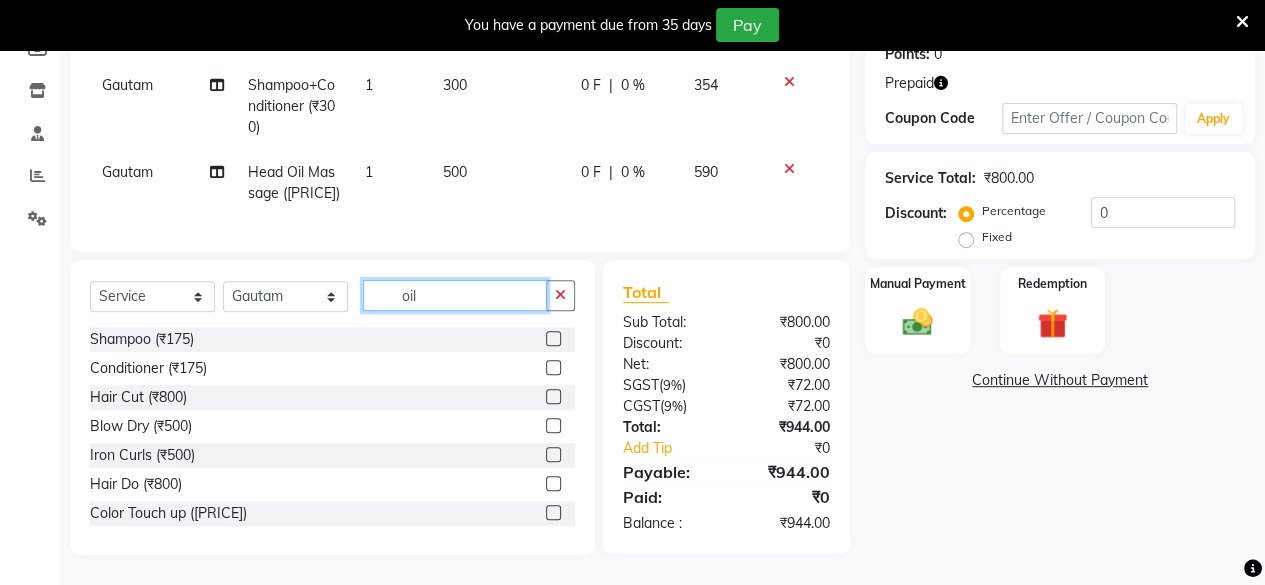 click on "oil" 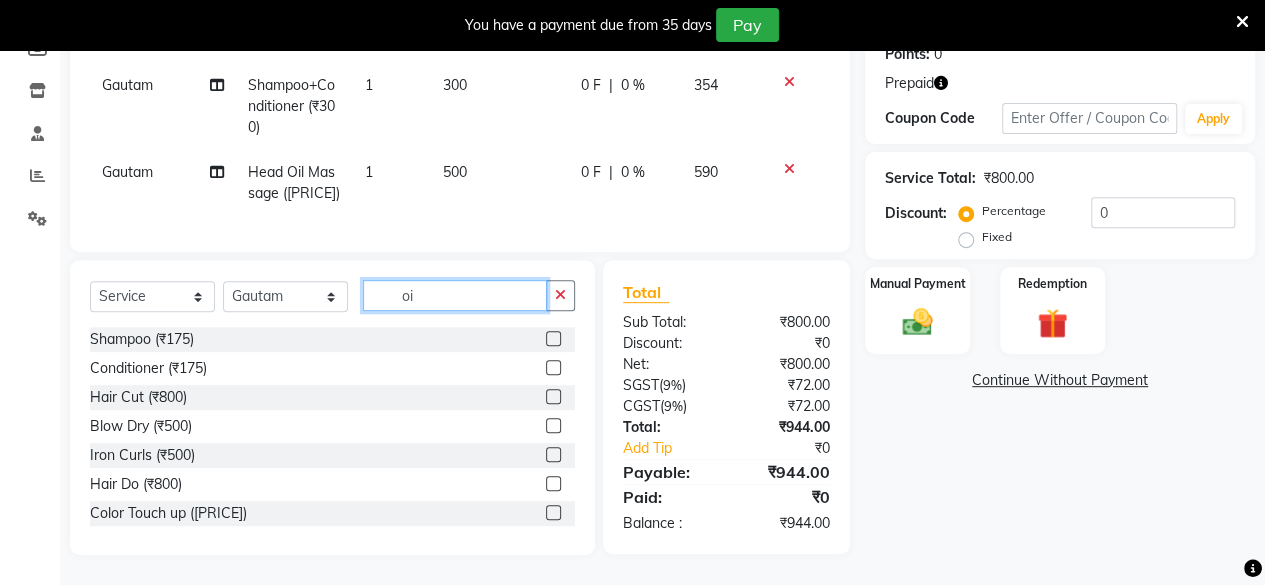 type on "o" 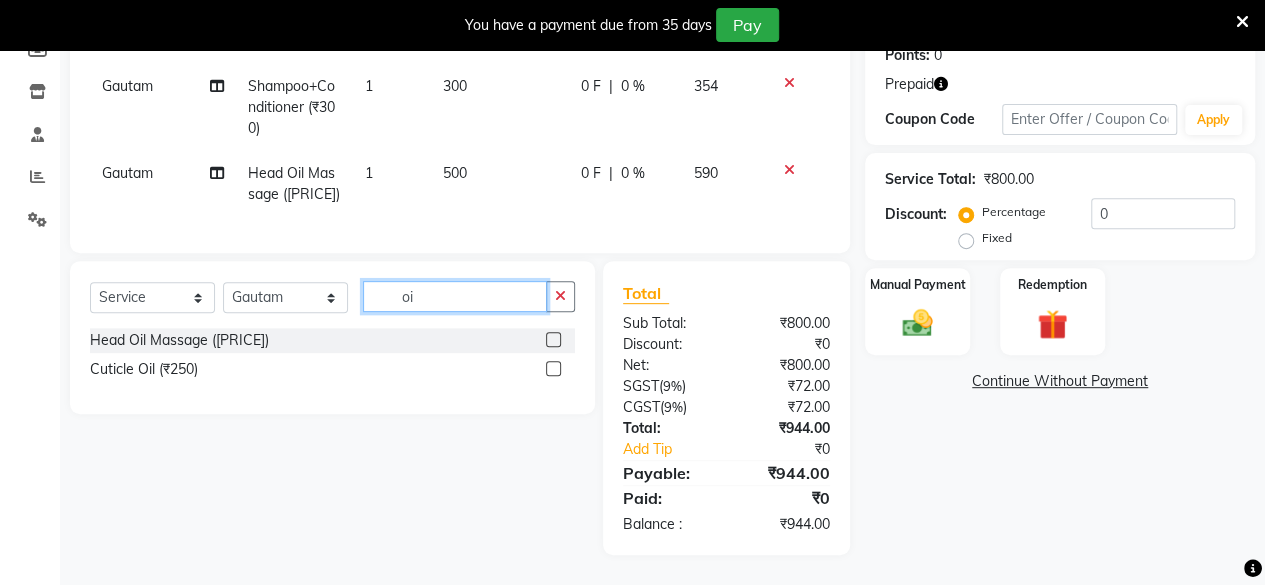 type on "oil" 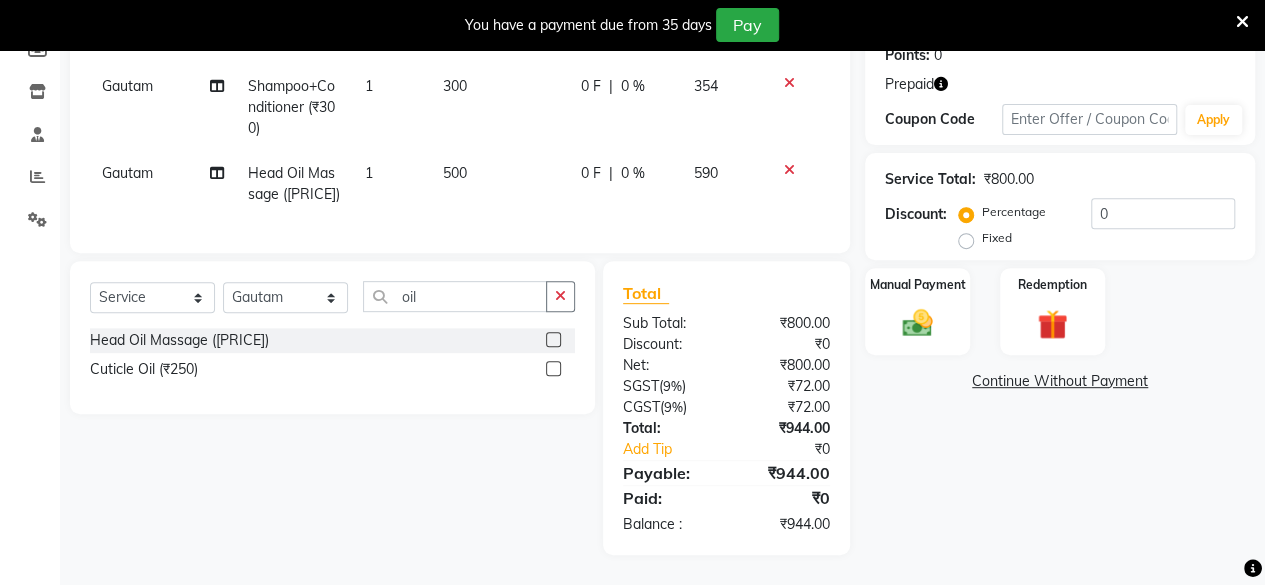 click 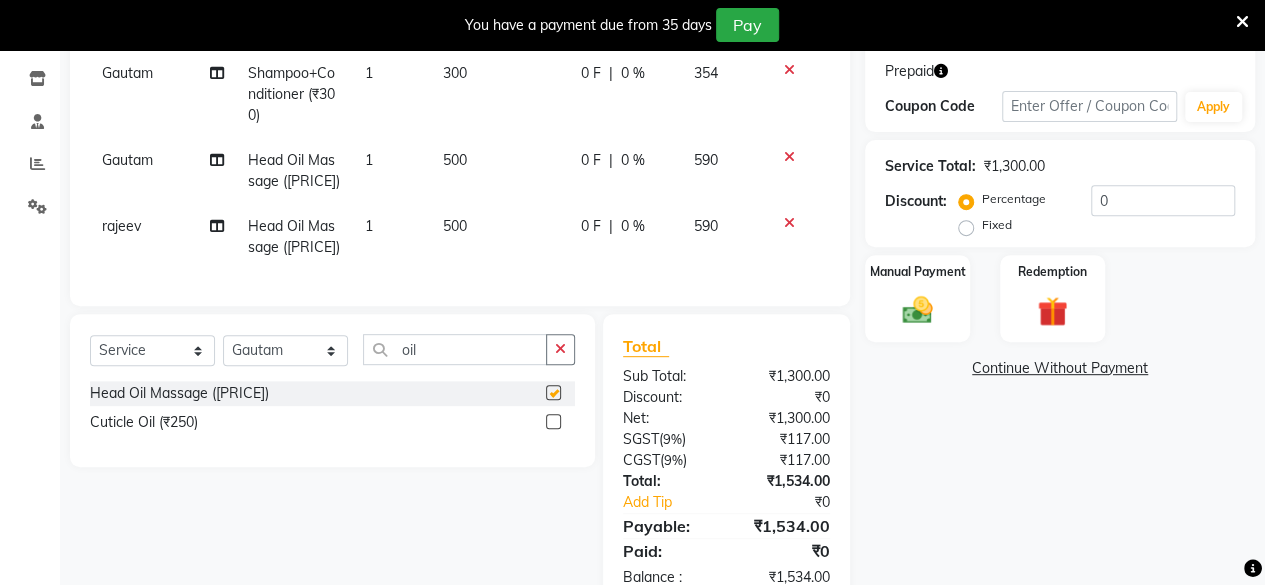 checkbox on "false" 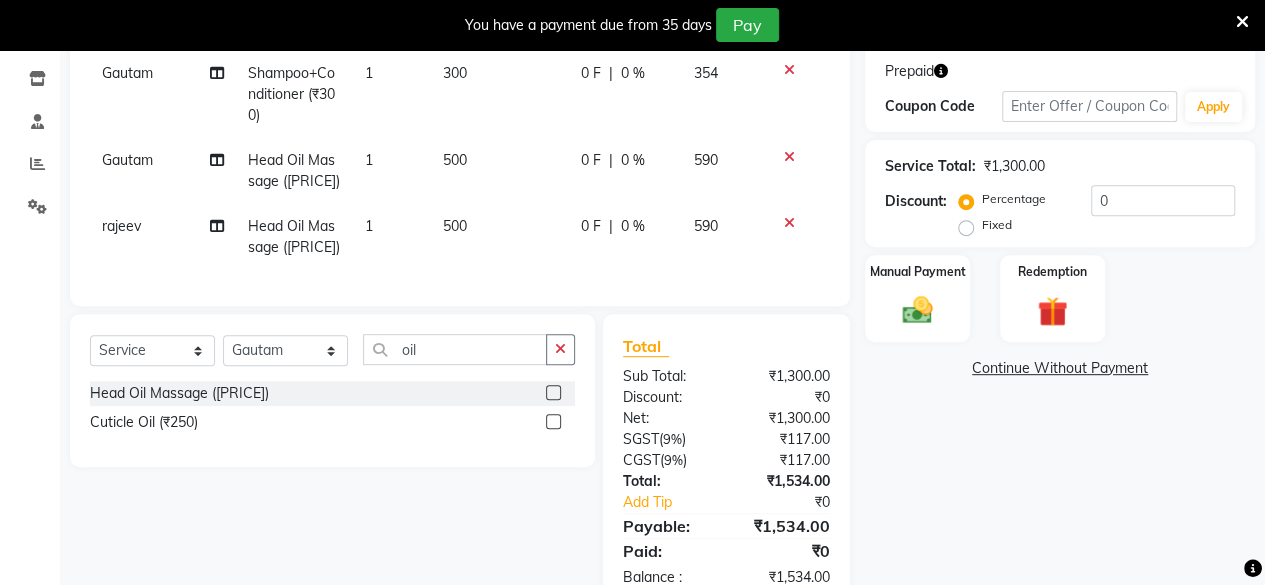 scroll, scrollTop: 0, scrollLeft: 0, axis: both 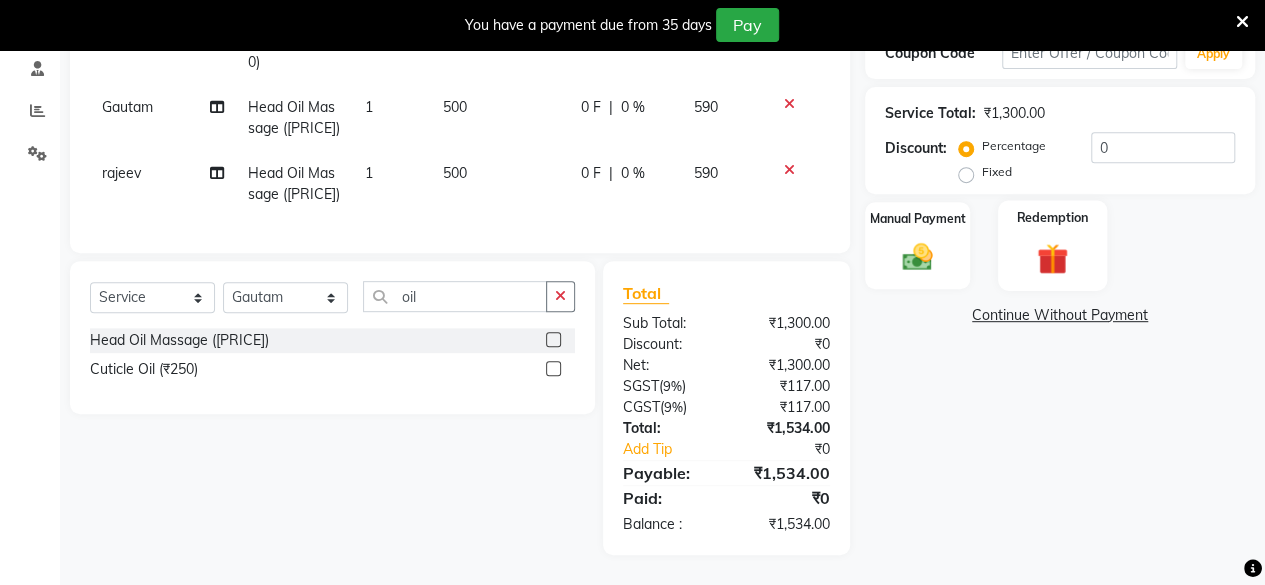click on "Redemption" 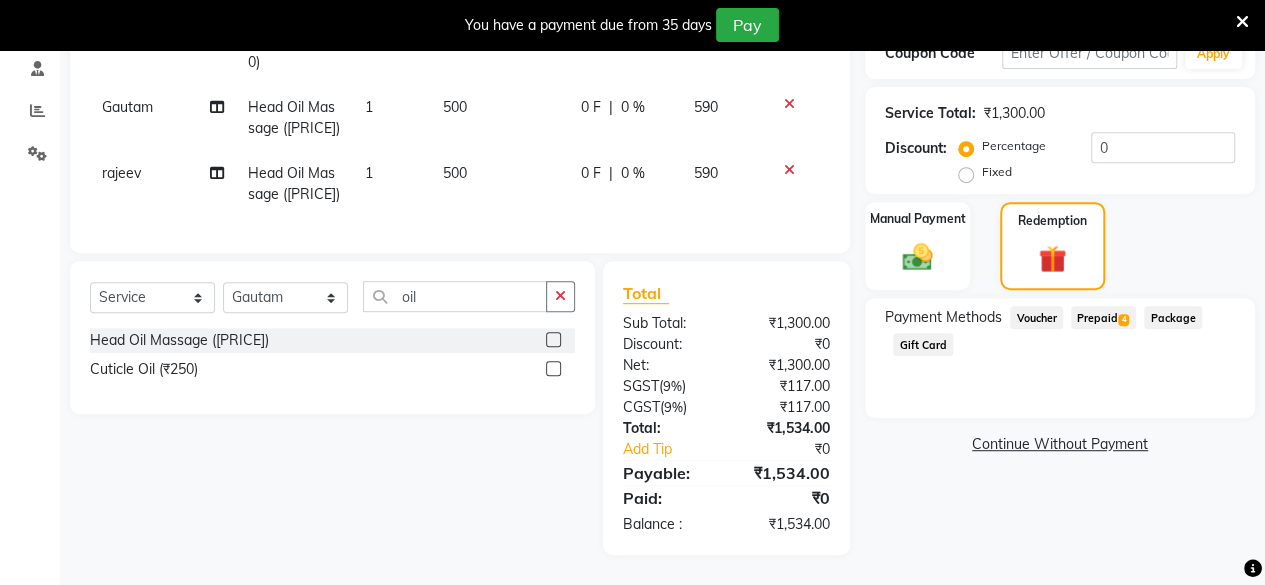 click on "Prepaid  4" 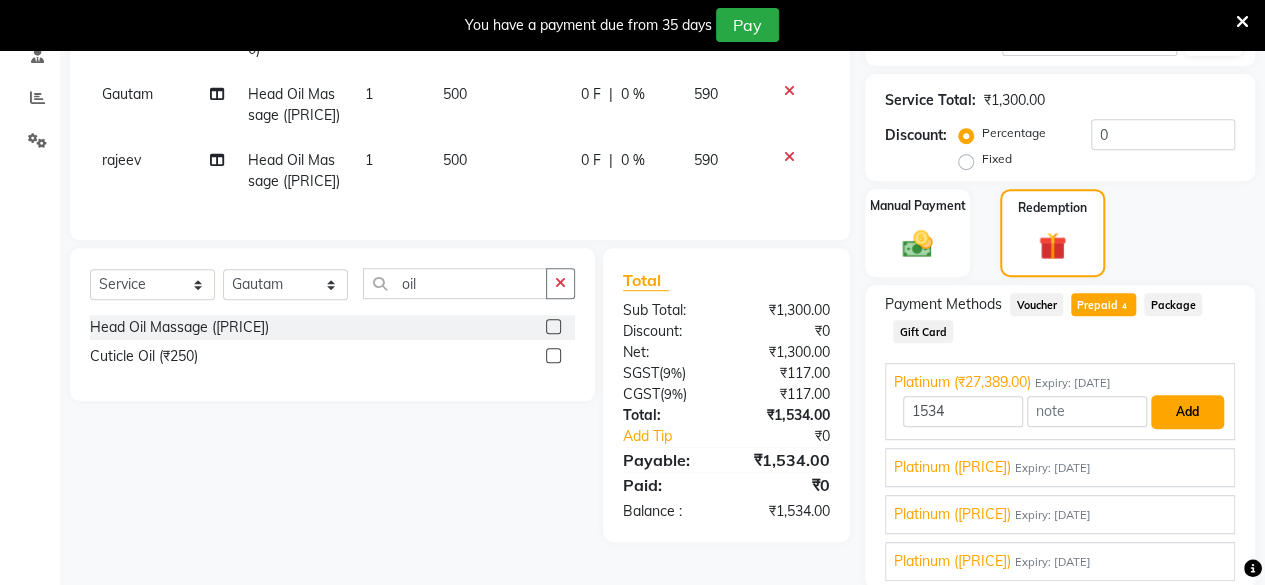 click on "Add" at bounding box center (1187, 412) 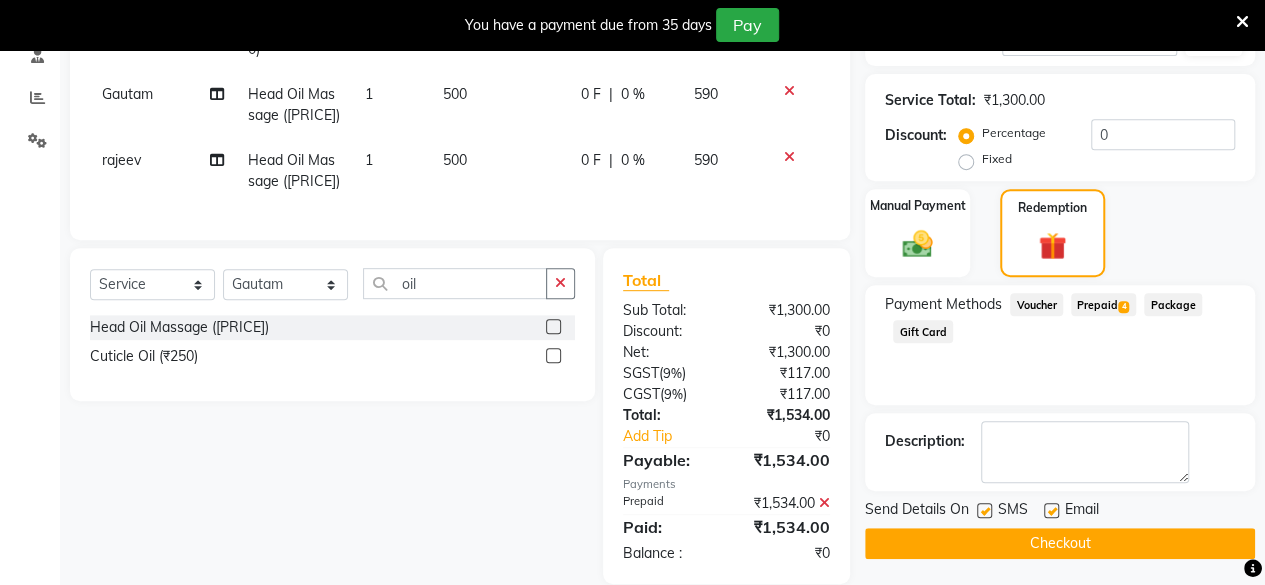 click 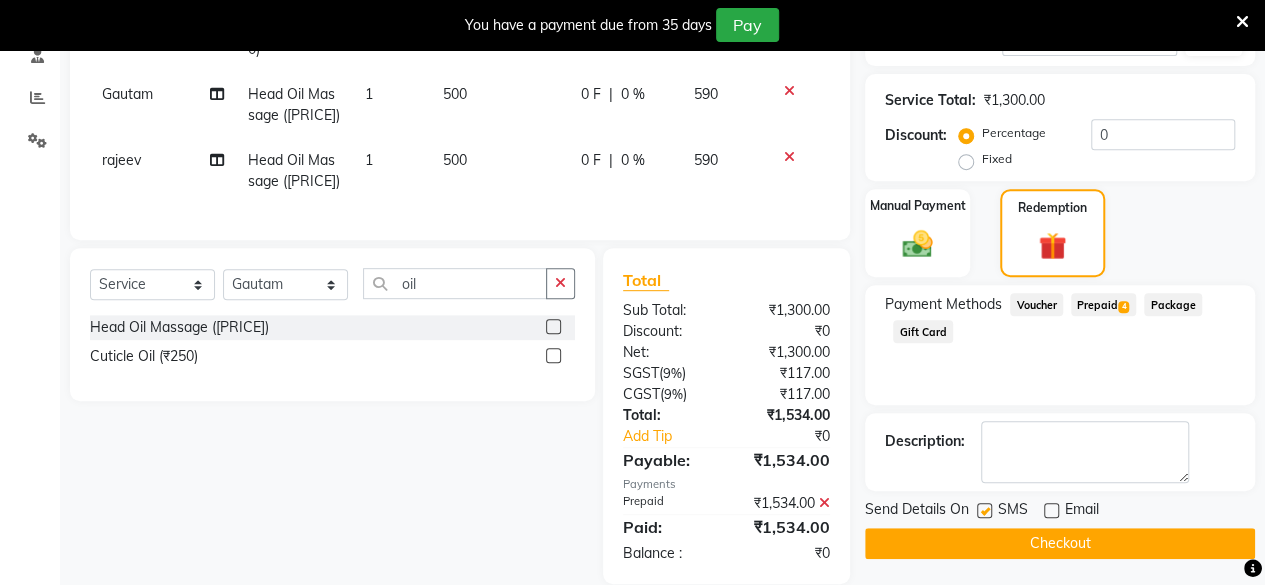 click 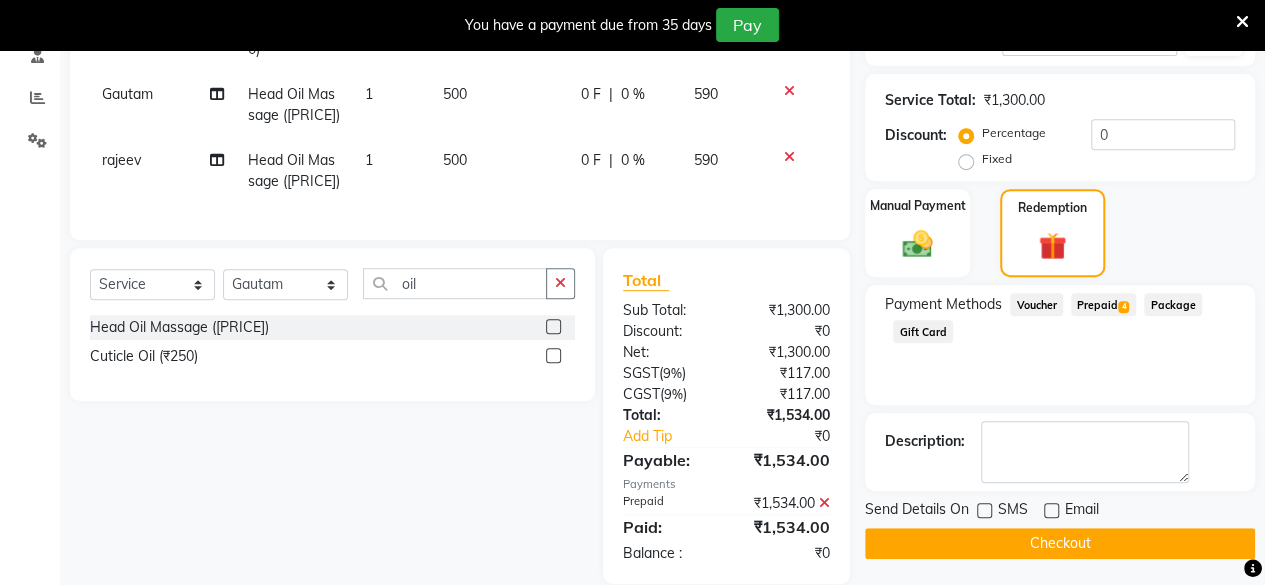 click on "Checkout" 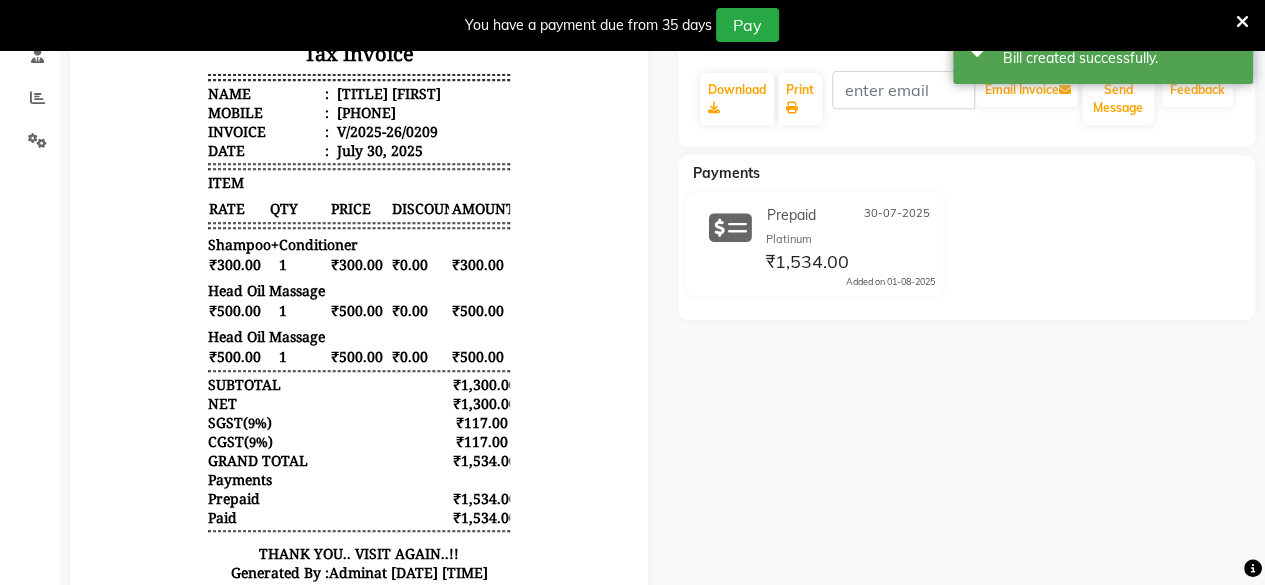 scroll, scrollTop: 0, scrollLeft: 0, axis: both 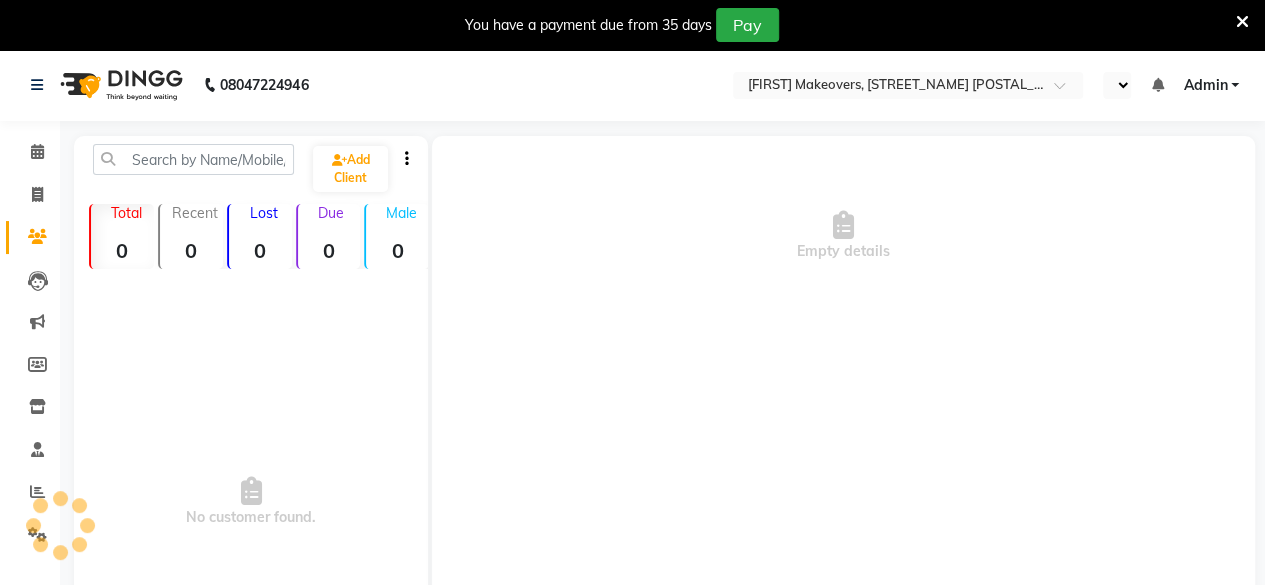 select on "en" 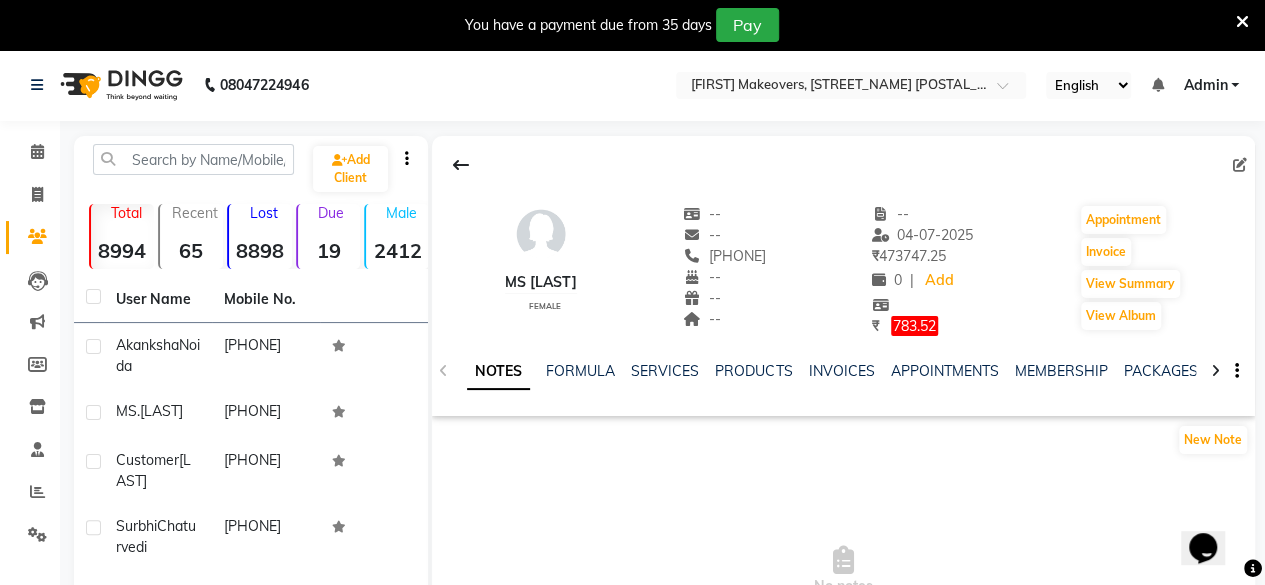 scroll, scrollTop: 0, scrollLeft: 0, axis: both 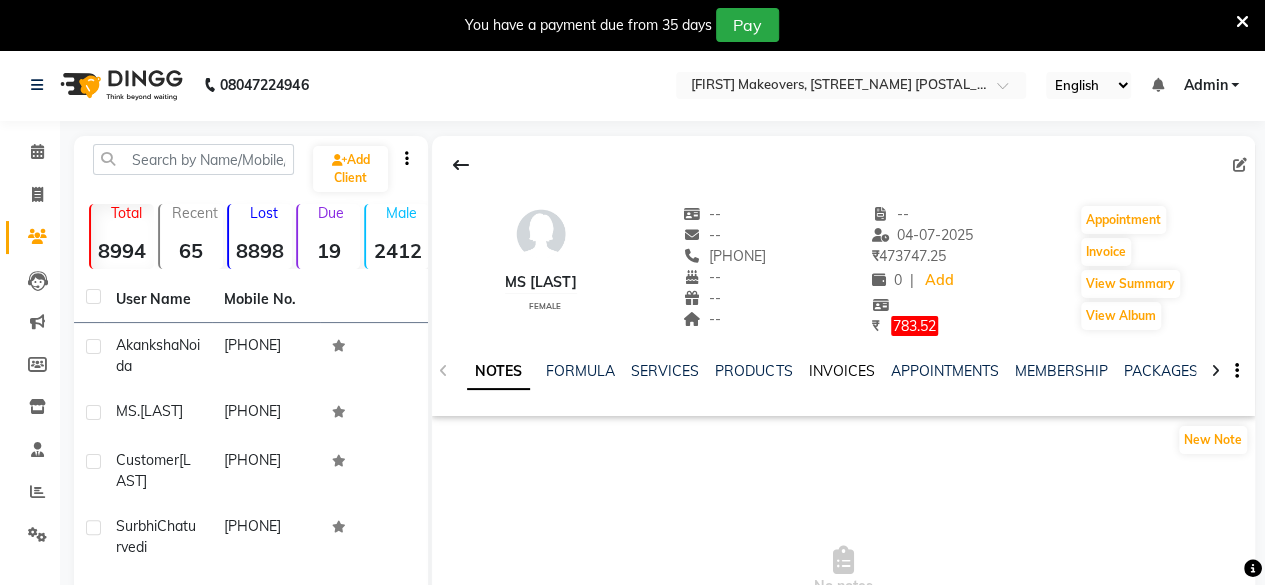 click on "INVOICES" 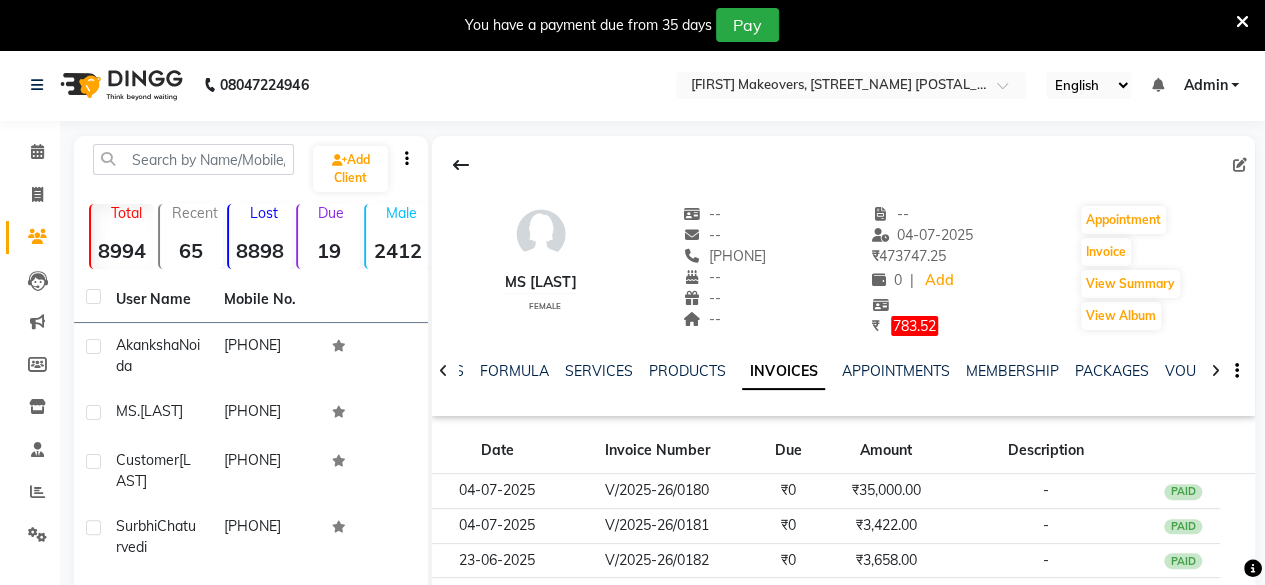 scroll, scrollTop: 402, scrollLeft: 0, axis: vertical 